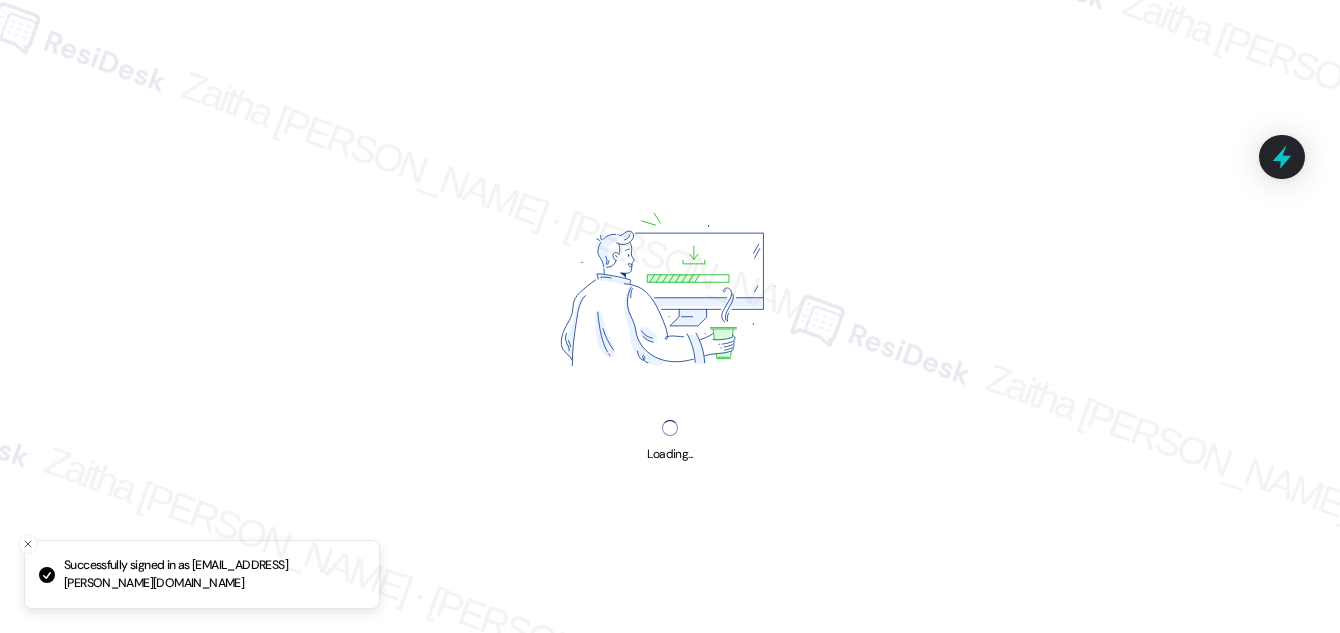 scroll, scrollTop: 0, scrollLeft: 0, axis: both 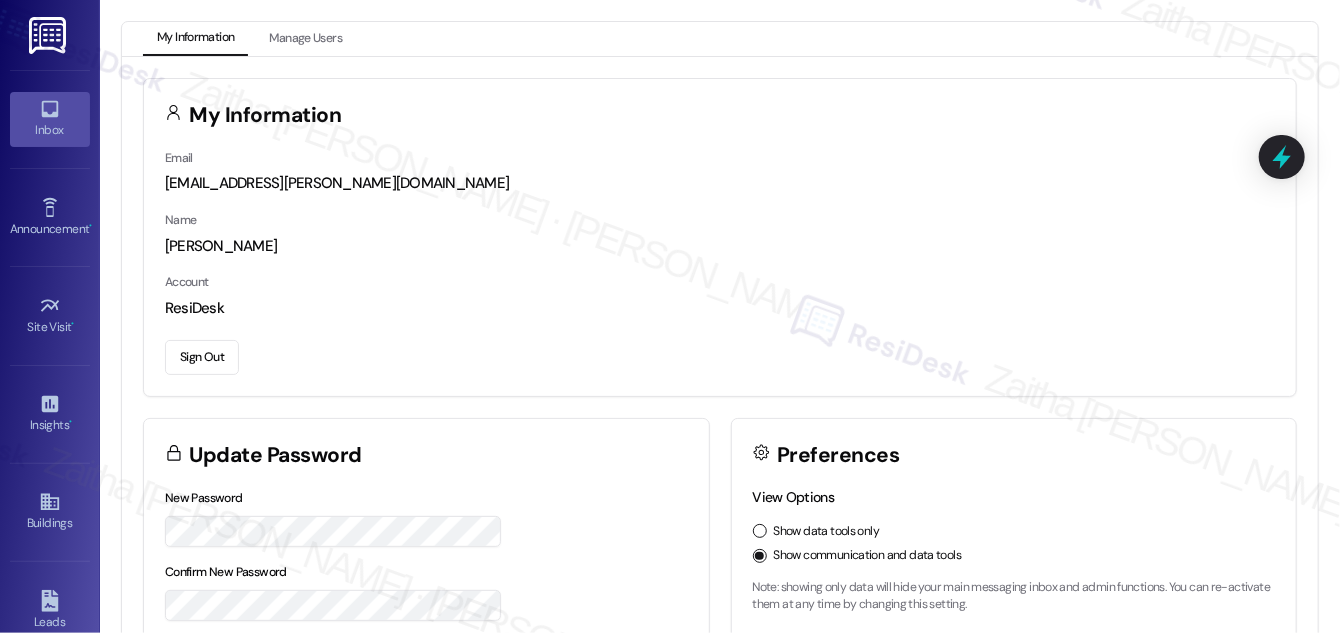click on "Inbox" at bounding box center [50, 130] 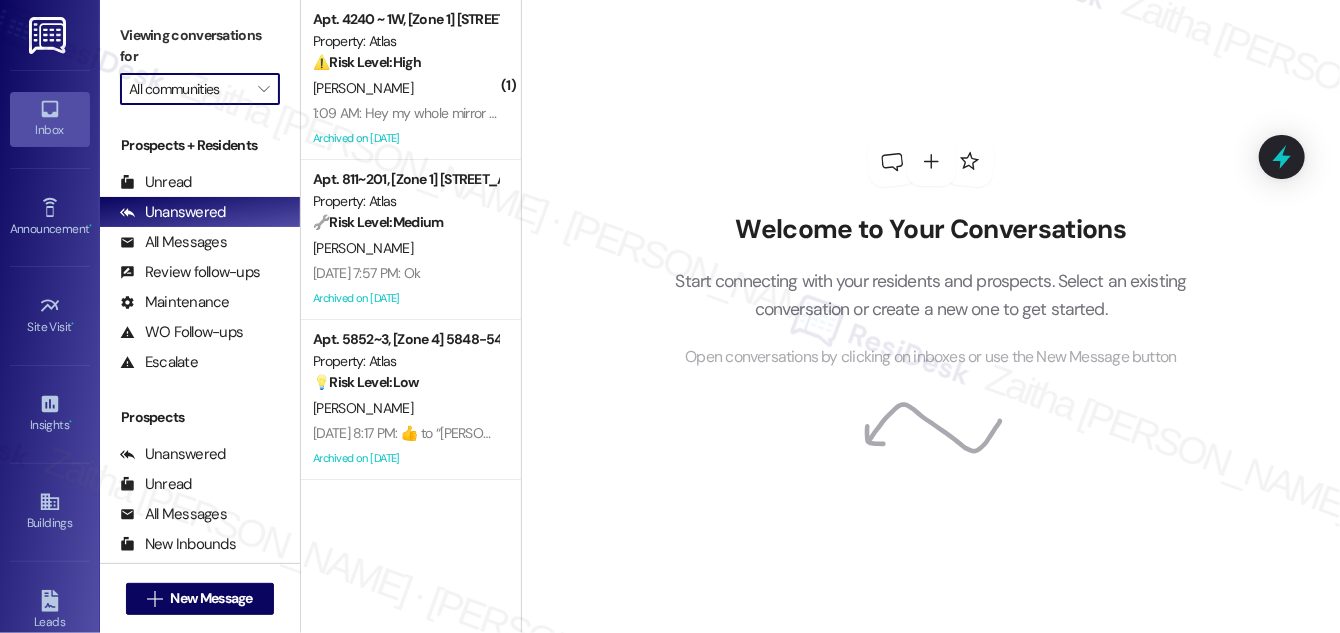 click on "All communities" at bounding box center (188, 89) 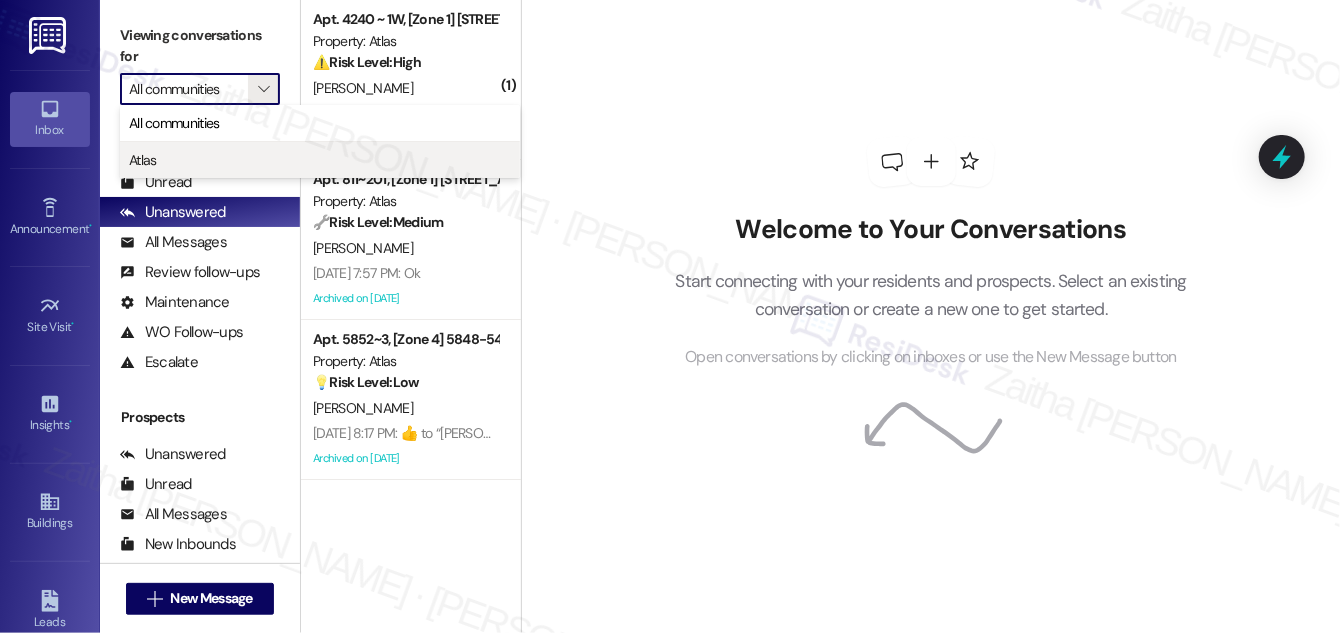 click on "Atlas" at bounding box center (320, 160) 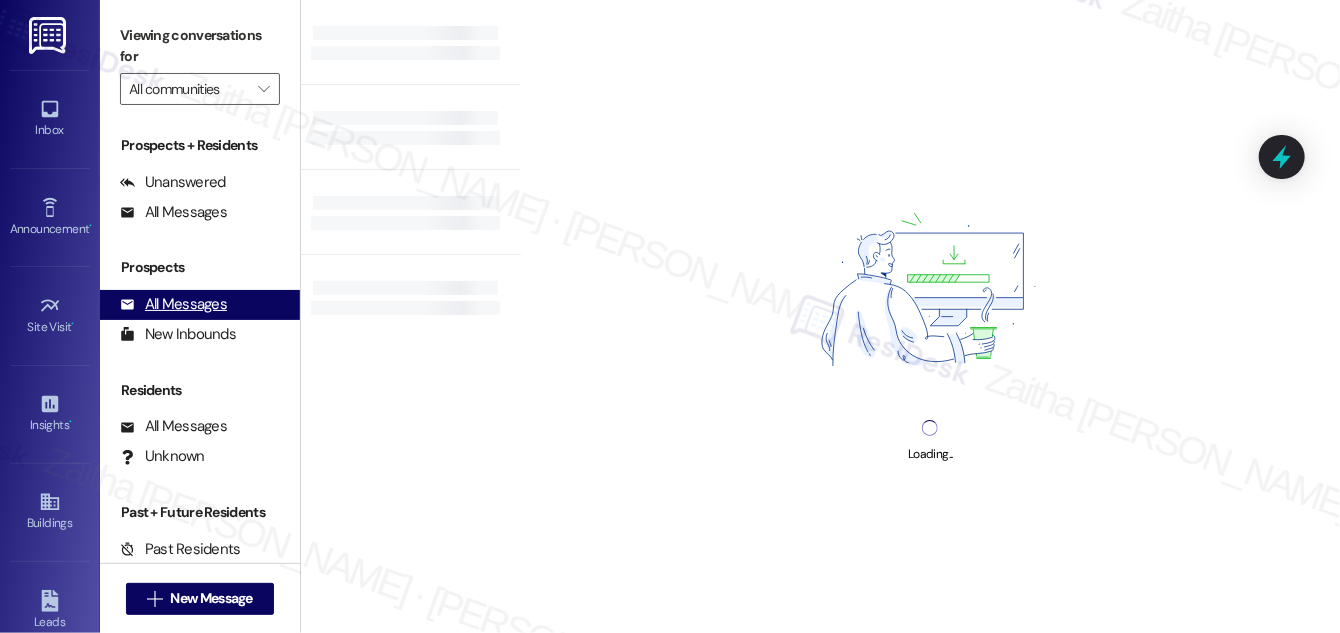 type on "Atlas" 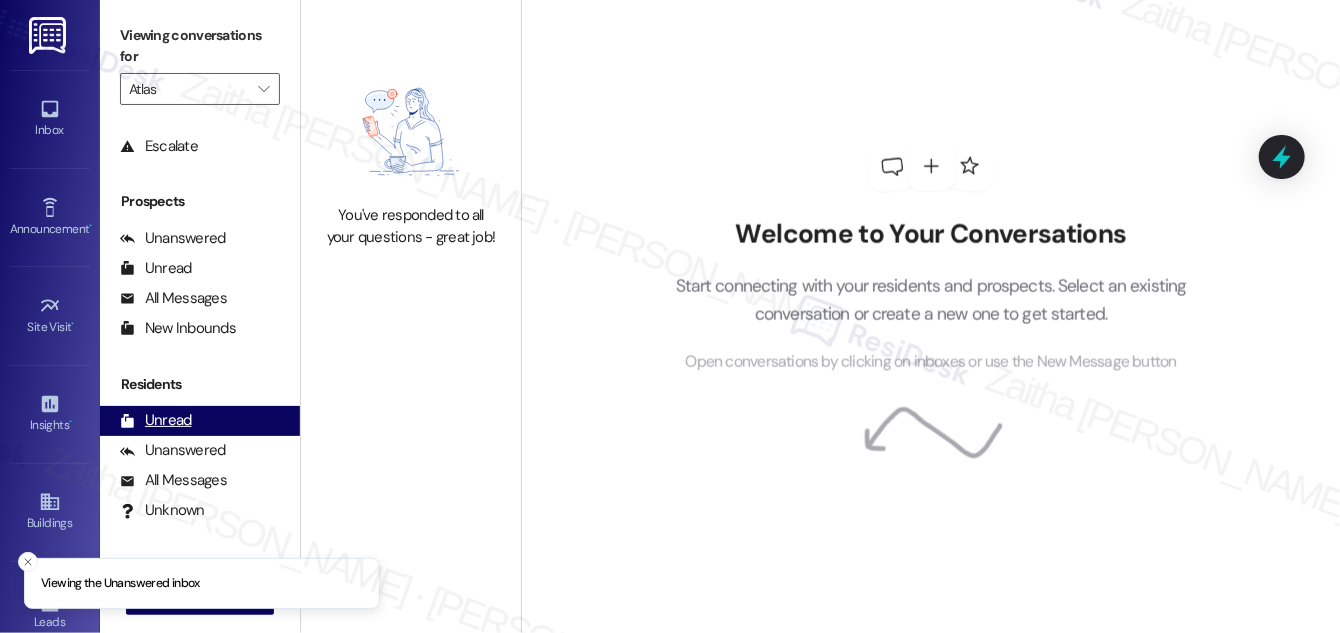 scroll, scrollTop: 263, scrollLeft: 0, axis: vertical 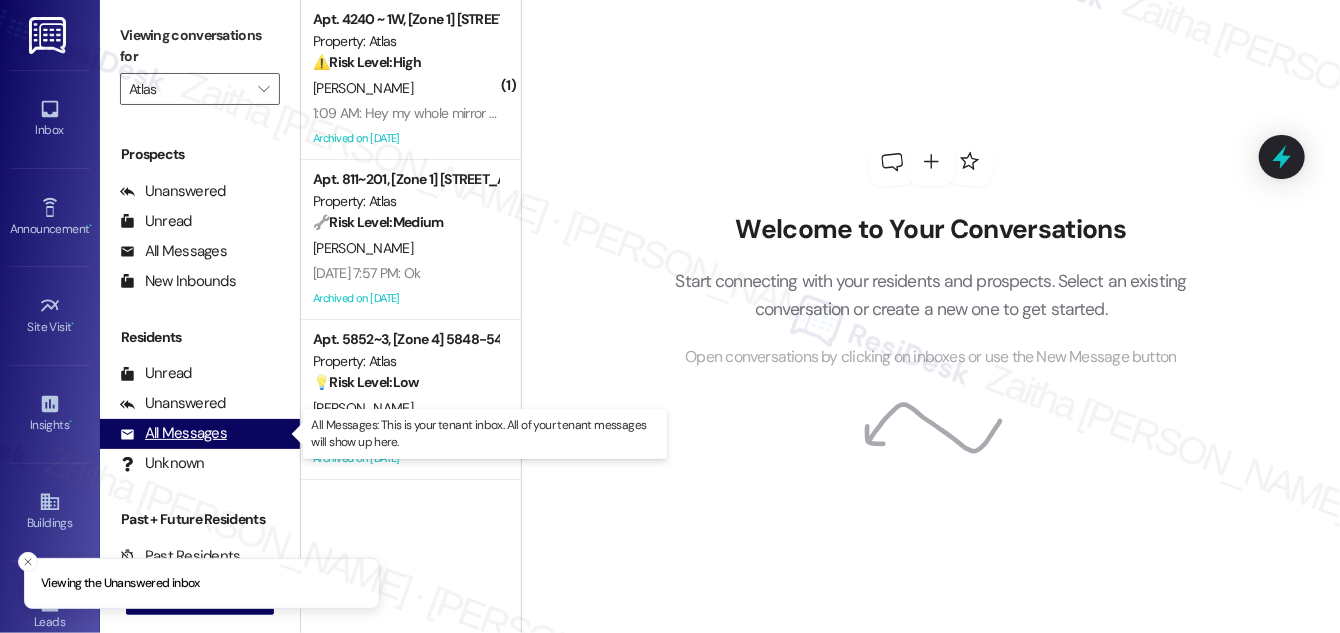 click on "All Messages" at bounding box center [173, 433] 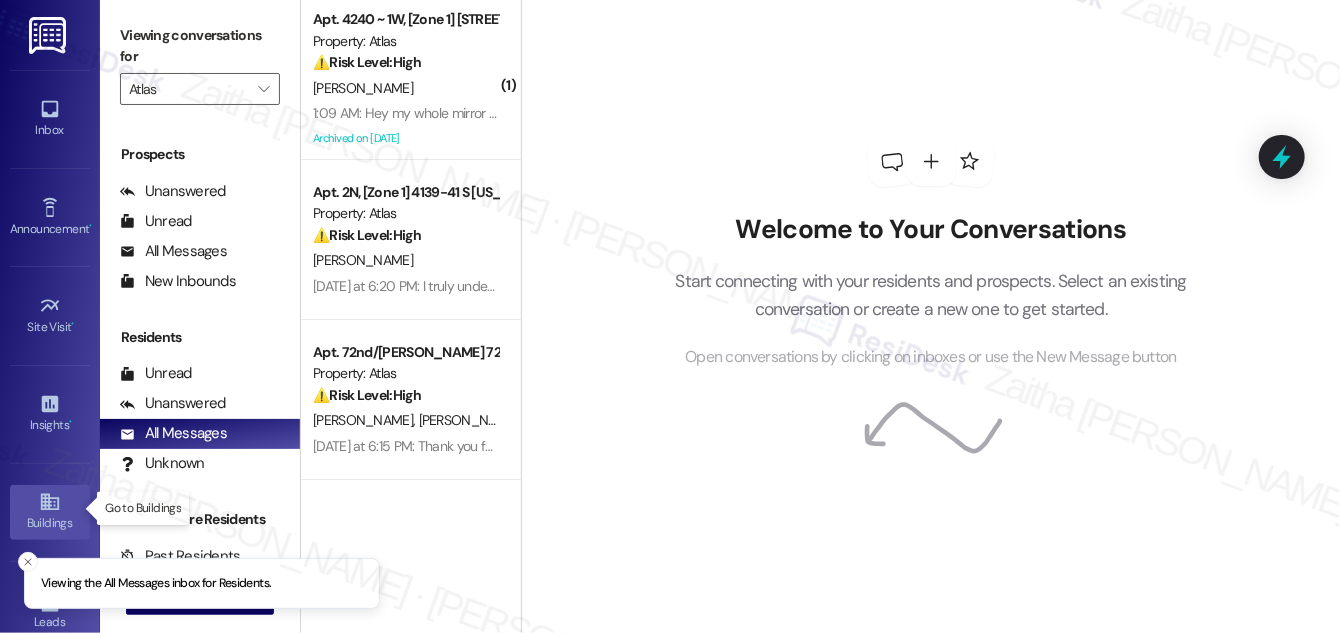 click 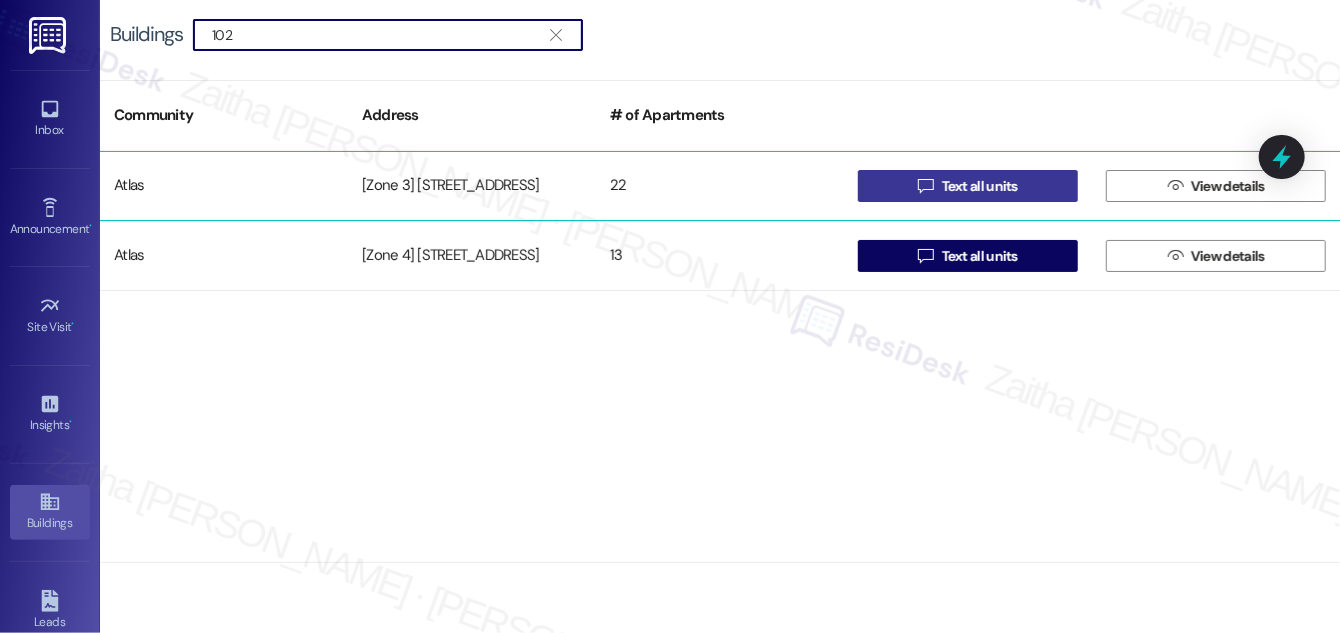 type on "102" 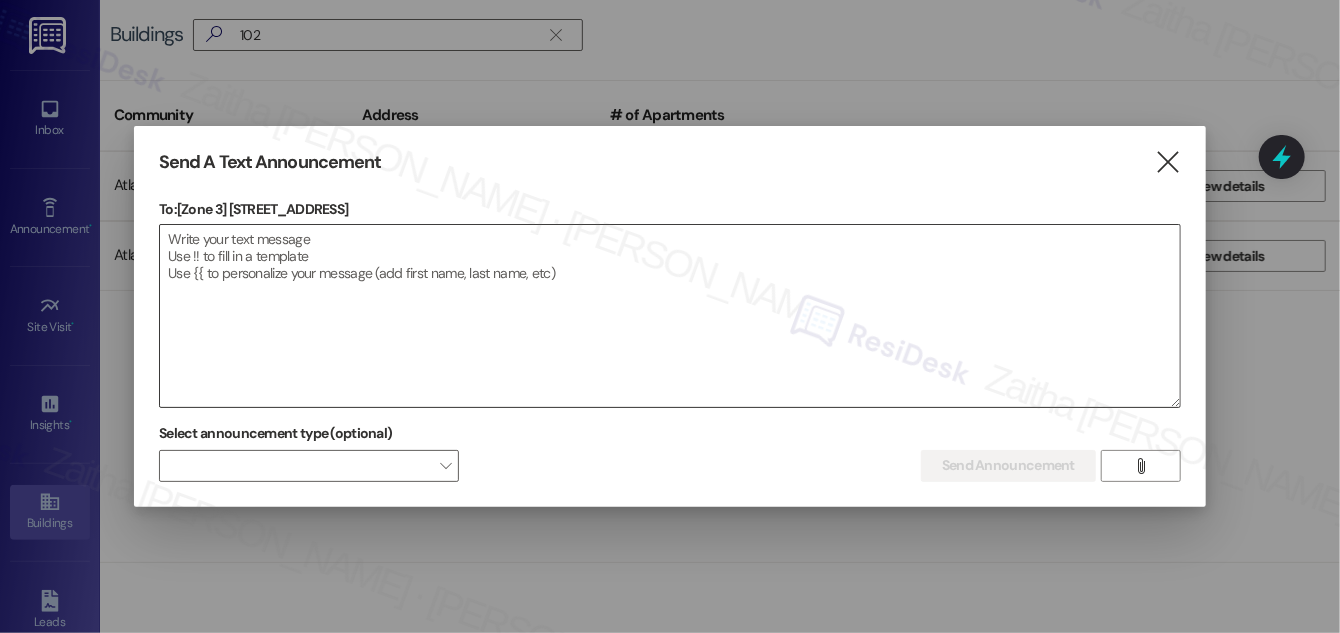 click at bounding box center [670, 316] 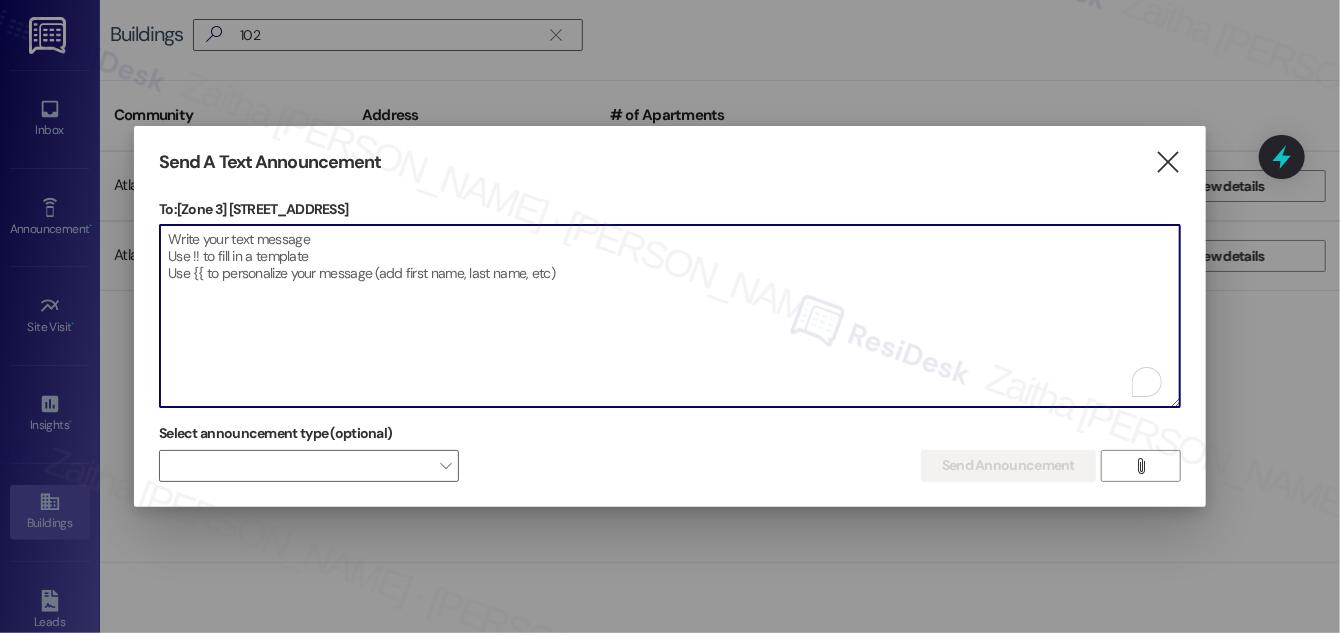 paste on "Hello {{first_name}}, Just a heads-up! Our routine pest control service will take place at {{property}} on [Date]. Please provide our team with access to your unit for treatment. Together we can keep your home pest-free! If you have any questions or concerns, please contact your property manager." 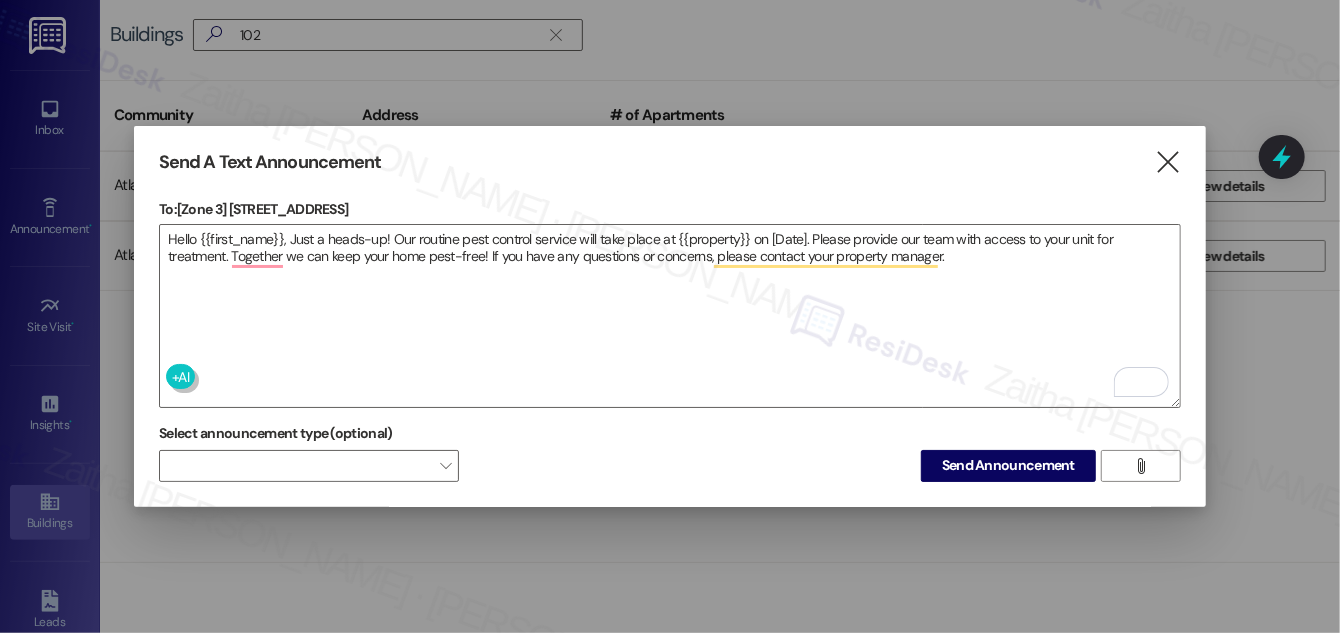 drag, startPoint x: 229, startPoint y: 203, endPoint x: 381, endPoint y: 200, distance: 152.0296 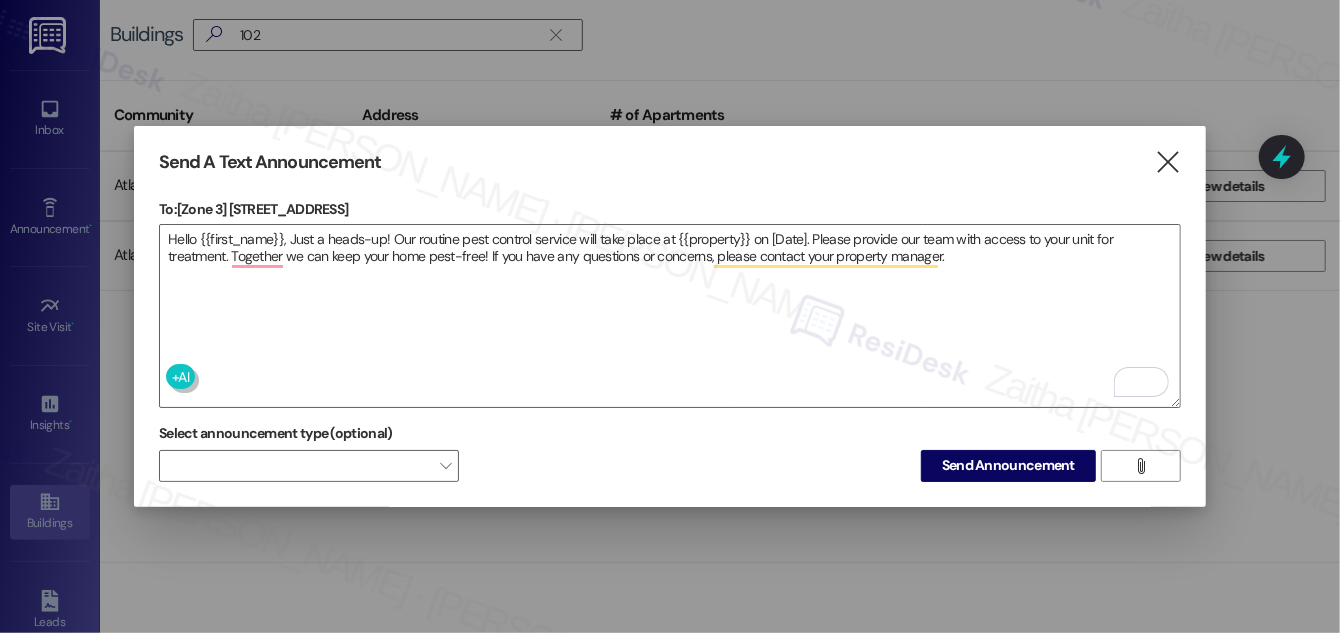click on "To:  [Zone 3] [STREET_ADDRESS]" at bounding box center [670, 209] 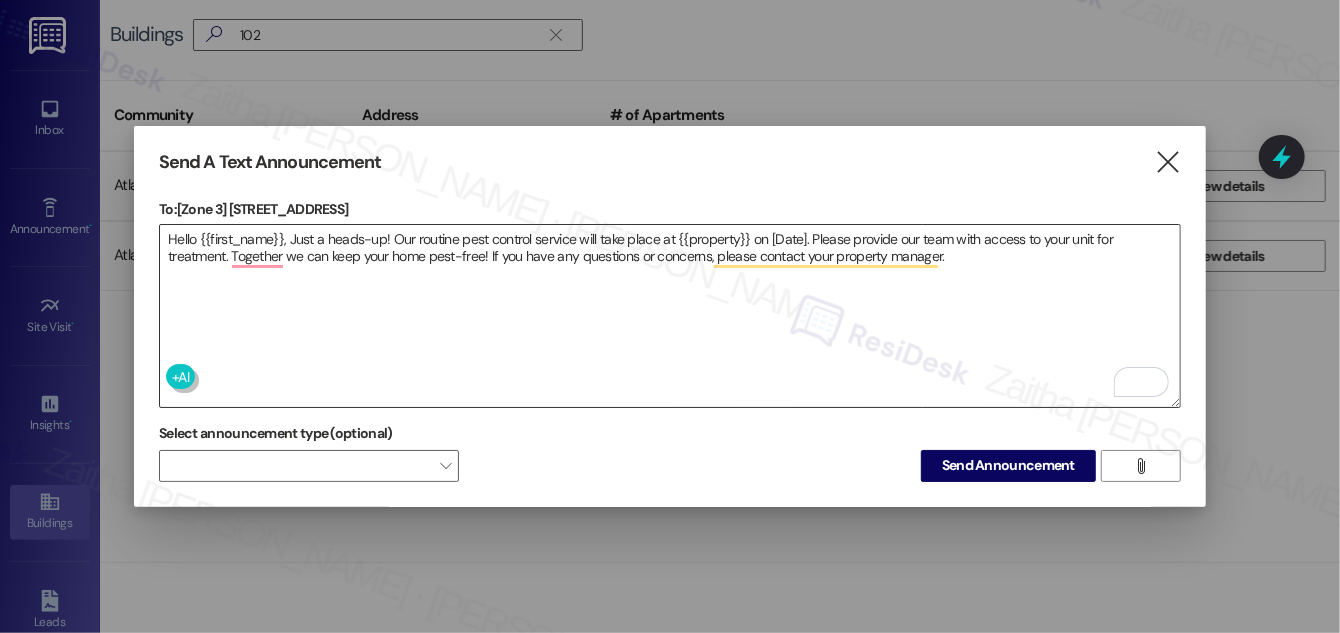 click on "Hello {{first_name}}, Just a heads-up! Our routine pest control service will take place at {{property}} on [Date]. Please provide our team with access to your unit for treatment. Together we can keep your home pest-free! If you have any questions or concerns, please contact your property manager." at bounding box center (670, 316) 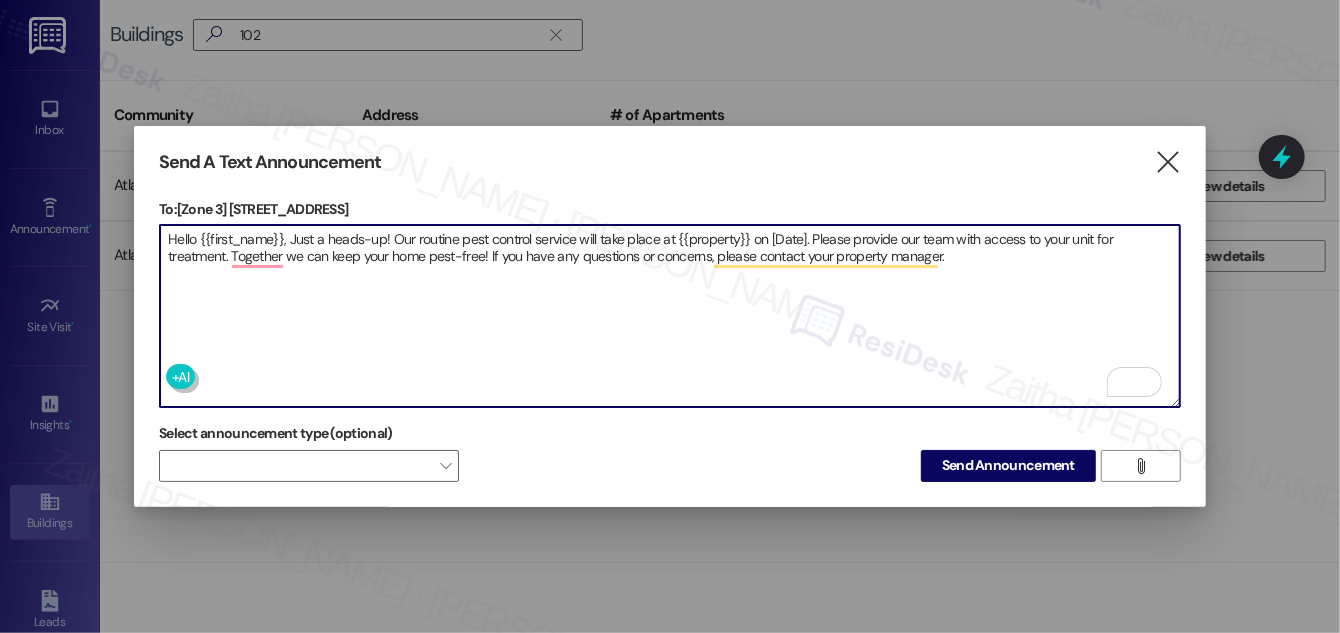 click on "Hello {{first_name}}, Just a heads-up! Our routine pest control service will take place at {{property}} on [Date]. Please provide our team with access to your unit for treatment. Together we can keep your home pest-free! If you have any questions or concerns, please contact your property manager." at bounding box center (670, 316) 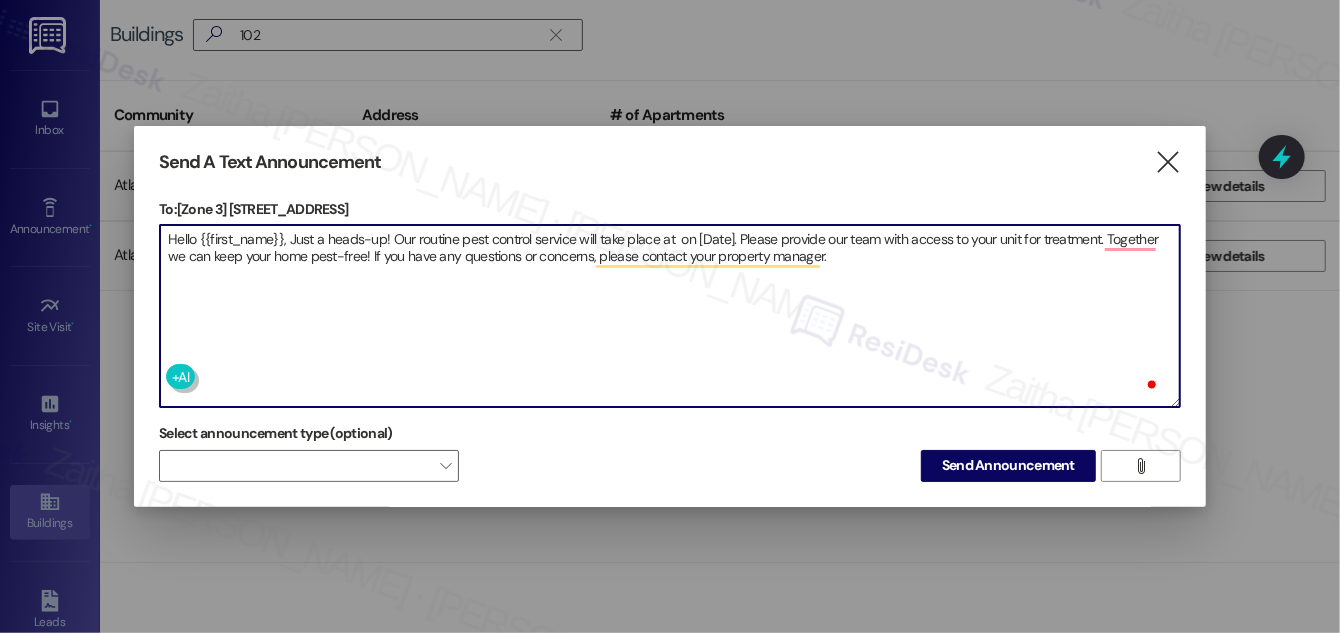 paste on "[STREET_ADDRESS]" 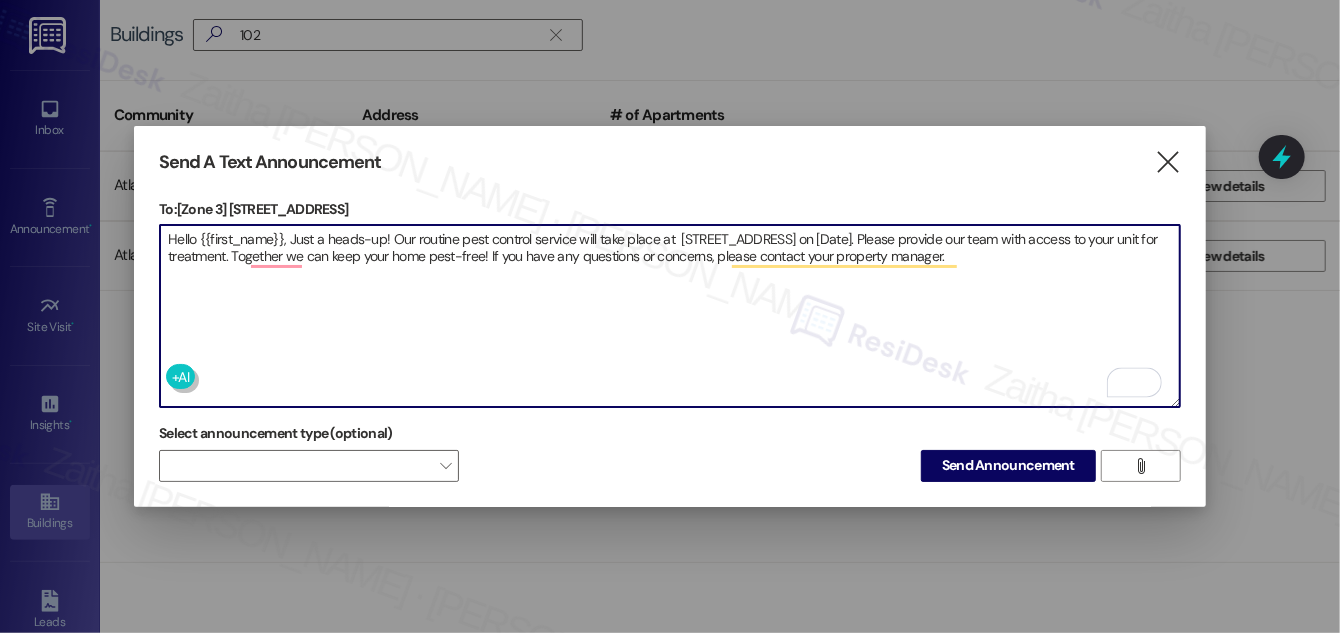 click on "Hello {{first_name}}, Just a heads-up! Our routine pest control service will take place at  [STREET_ADDRESS] on [Date]. Please provide our team with access to your unit for treatment. Together we can keep your home pest-free! If you have any questions or concerns, please contact your property manager." at bounding box center [670, 316] 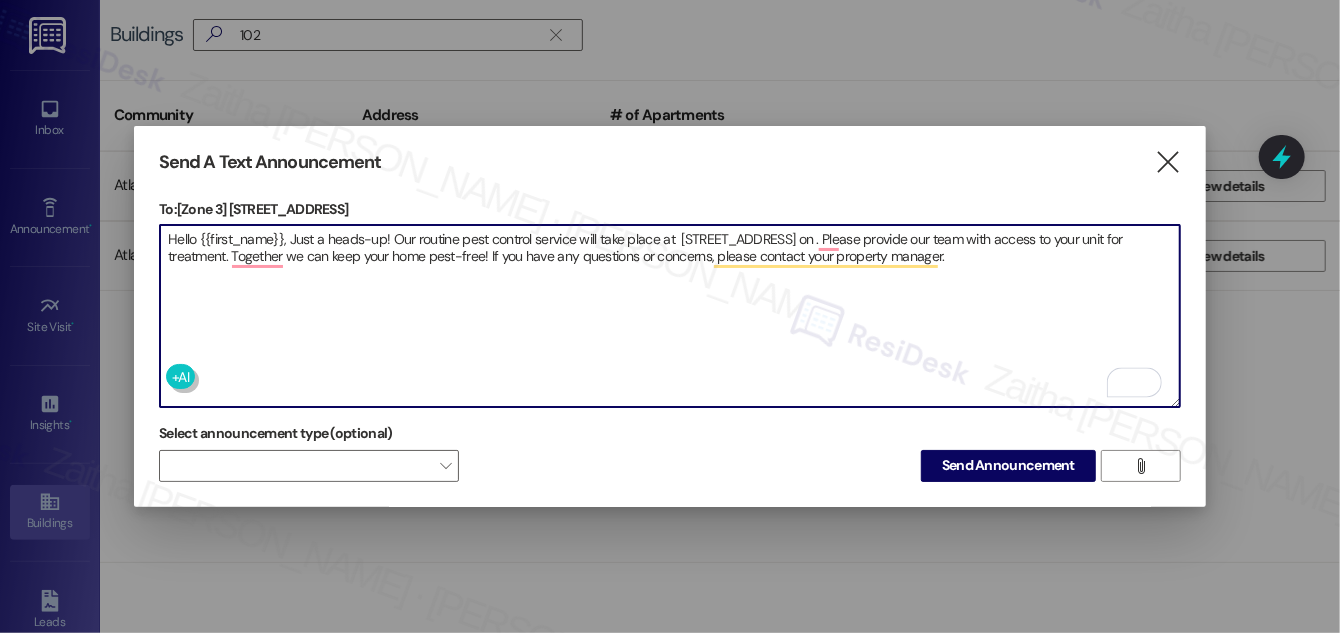 paste on "[STREET_ADDRESS]" 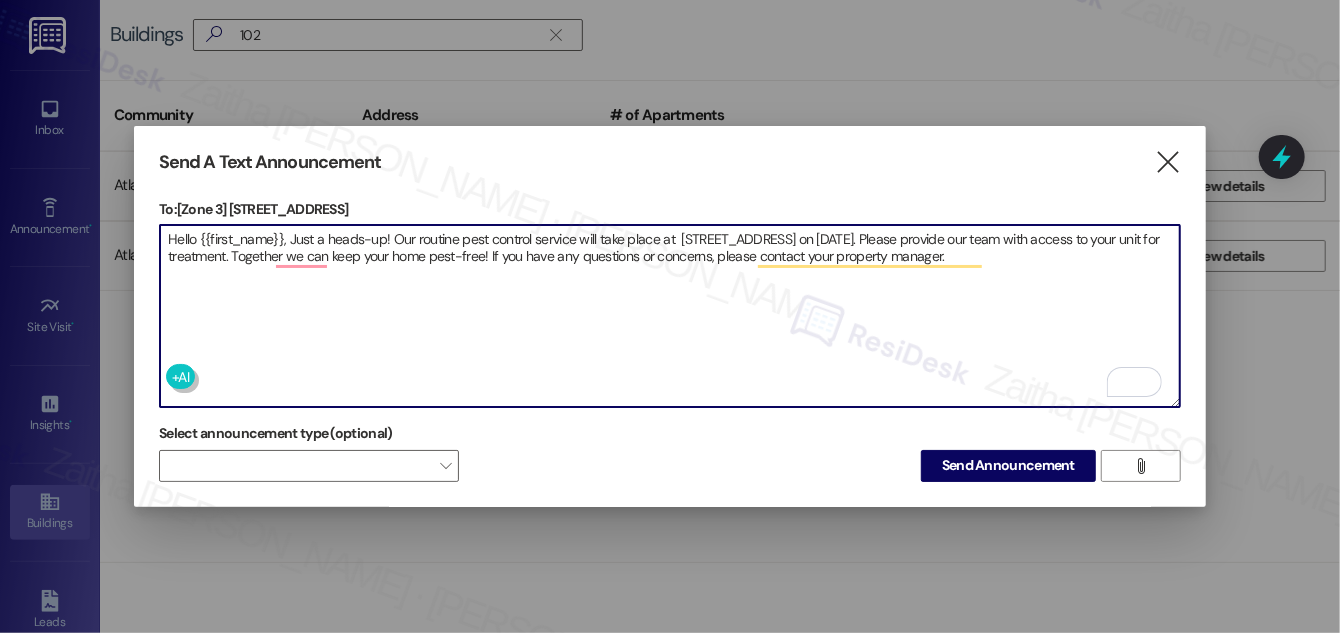 type on "Hello {{first_name}}, Just a heads-up! Our routine pest control service will take place at  [STREET_ADDRESS] on [DATE]. Please provide our team with access to your unit for treatment. Together we can keep your home pest-free! If you have any questions or concerns, please contact your property manager." 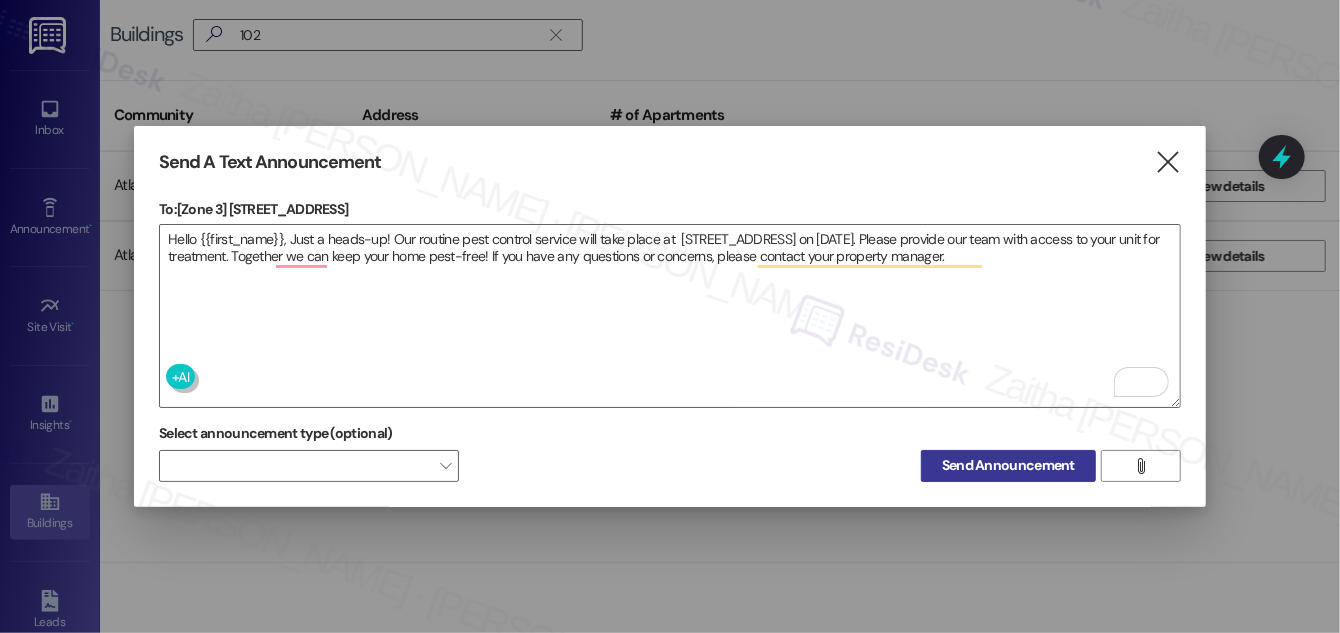 click on "Send Announcement" at bounding box center (1008, 465) 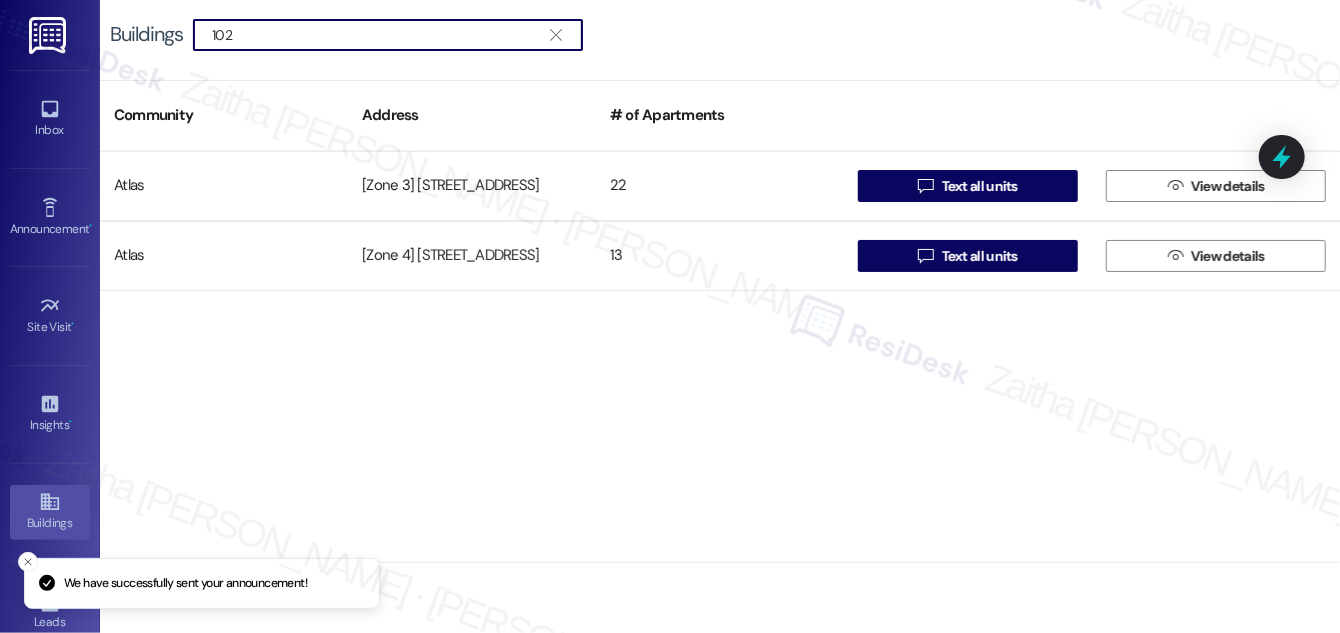 drag, startPoint x: 301, startPoint y: 24, endPoint x: 215, endPoint y: 26, distance: 86.023254 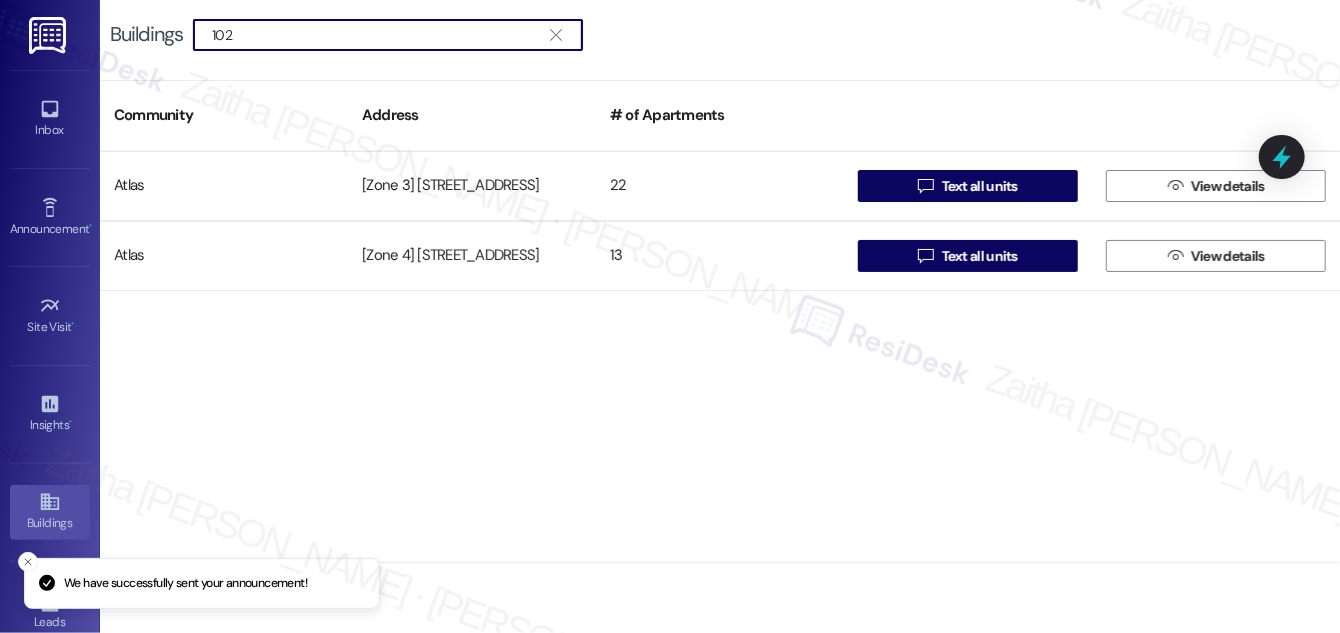 type on "1" 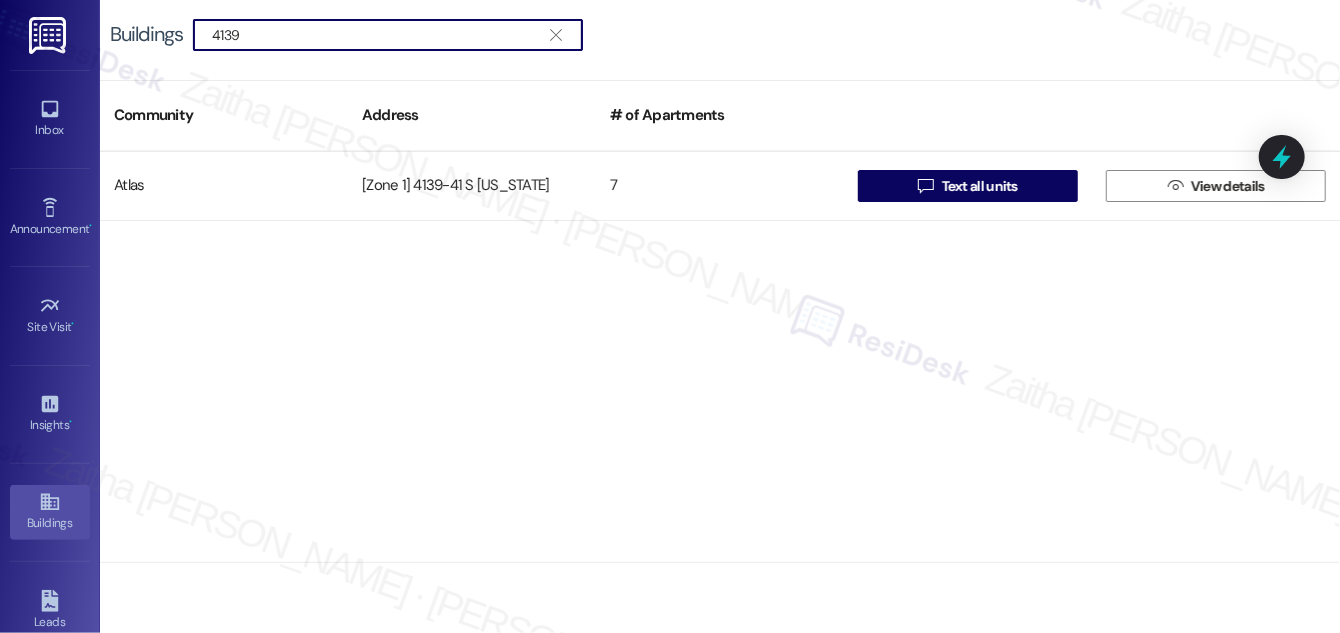 type on "4139" 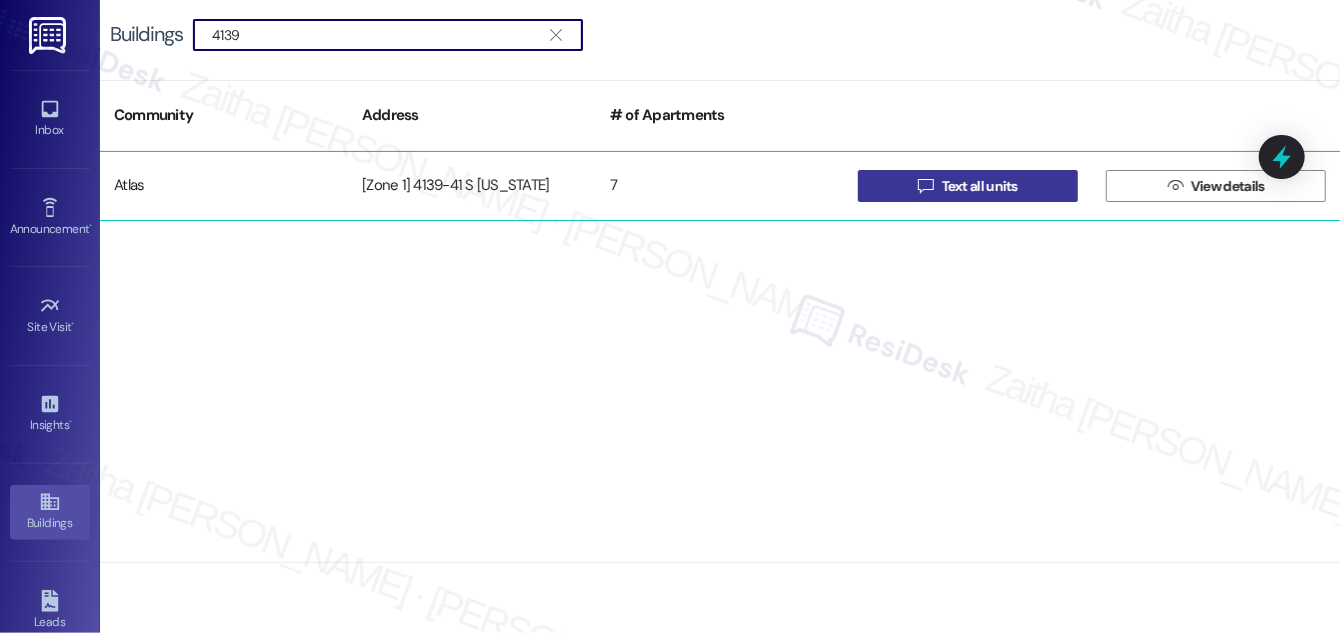click on "Text all units" at bounding box center [980, 186] 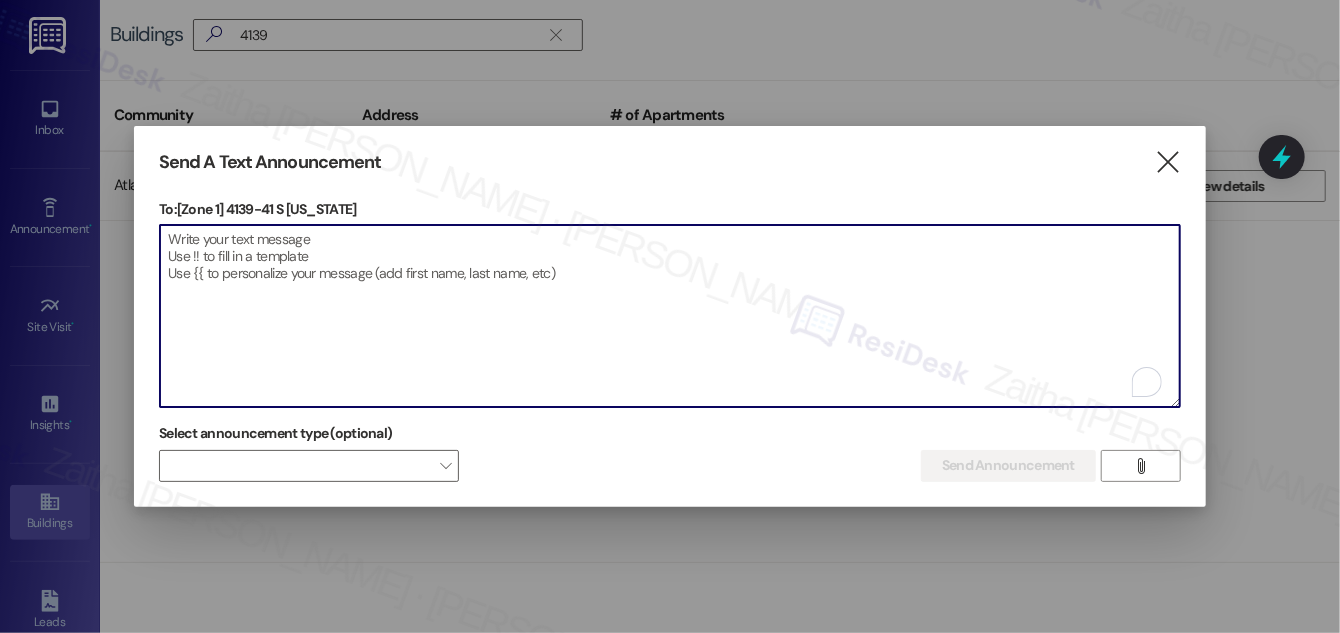 click at bounding box center (670, 316) 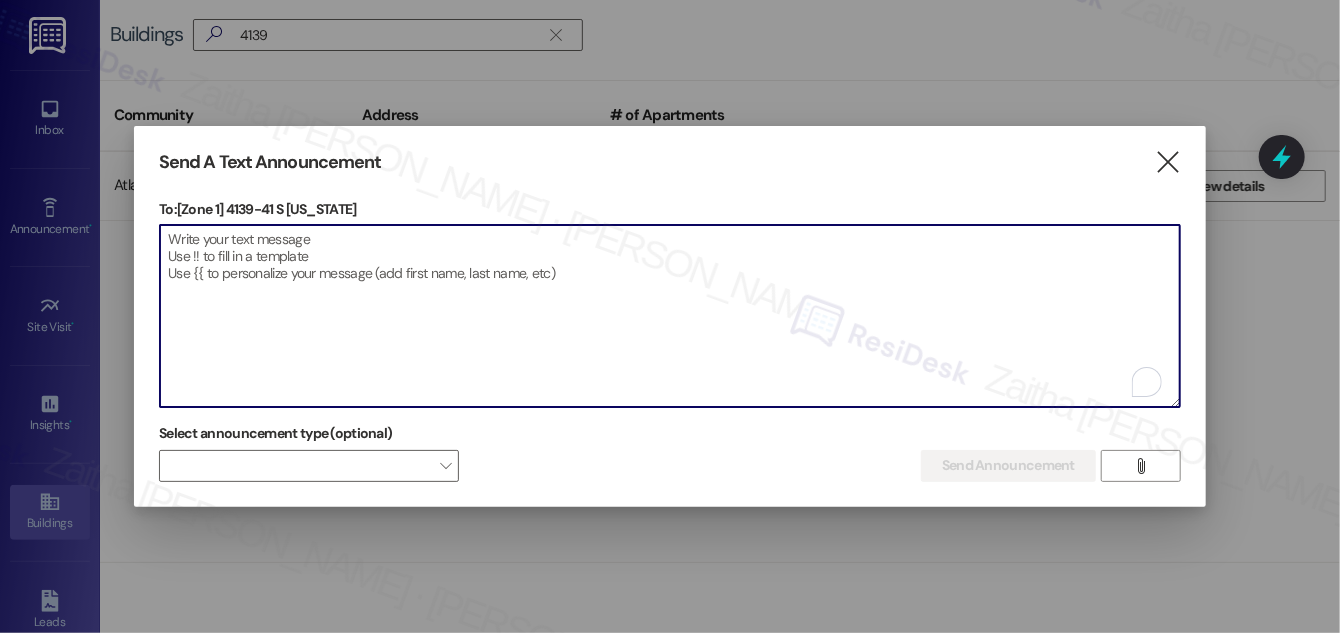 paste on "Hello {{first_name}}, Just a heads-up! Our routine pest control service will take place at {{property}} on [Date]. Please provide our team with access to your unit for treatment. Together we can keep your home pest-free! If you have any questions or concerns, please contact your property manager." 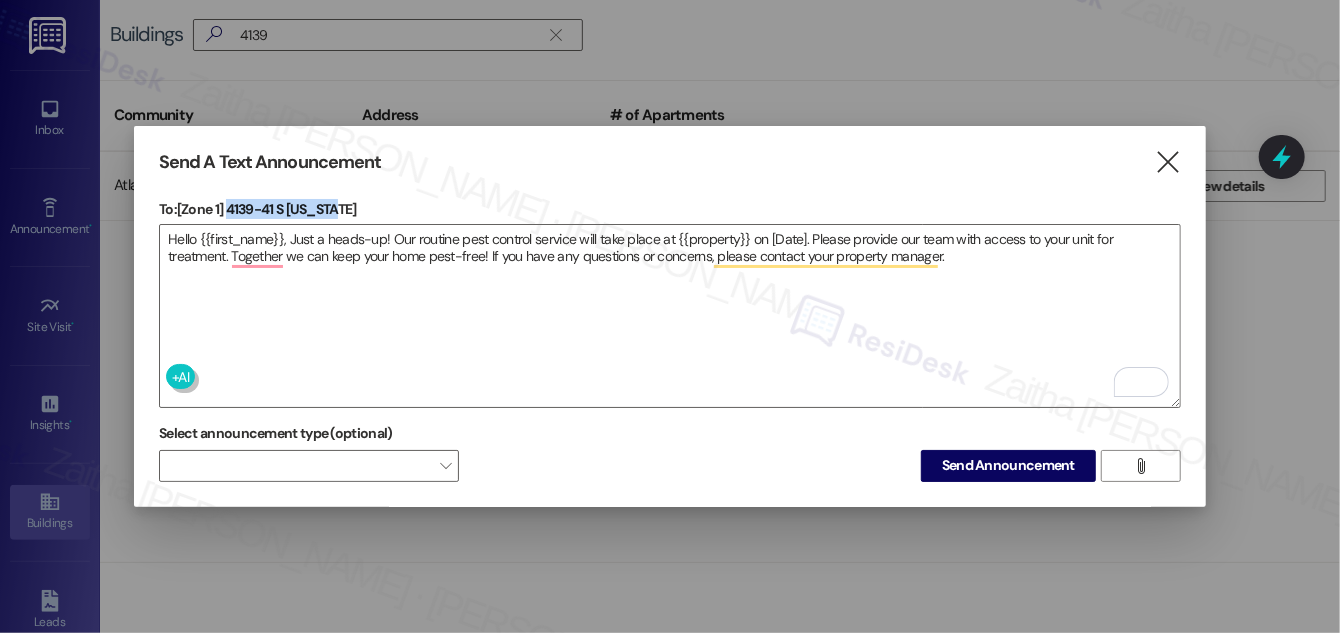 drag, startPoint x: 231, startPoint y: 196, endPoint x: 332, endPoint y: 197, distance: 101.00495 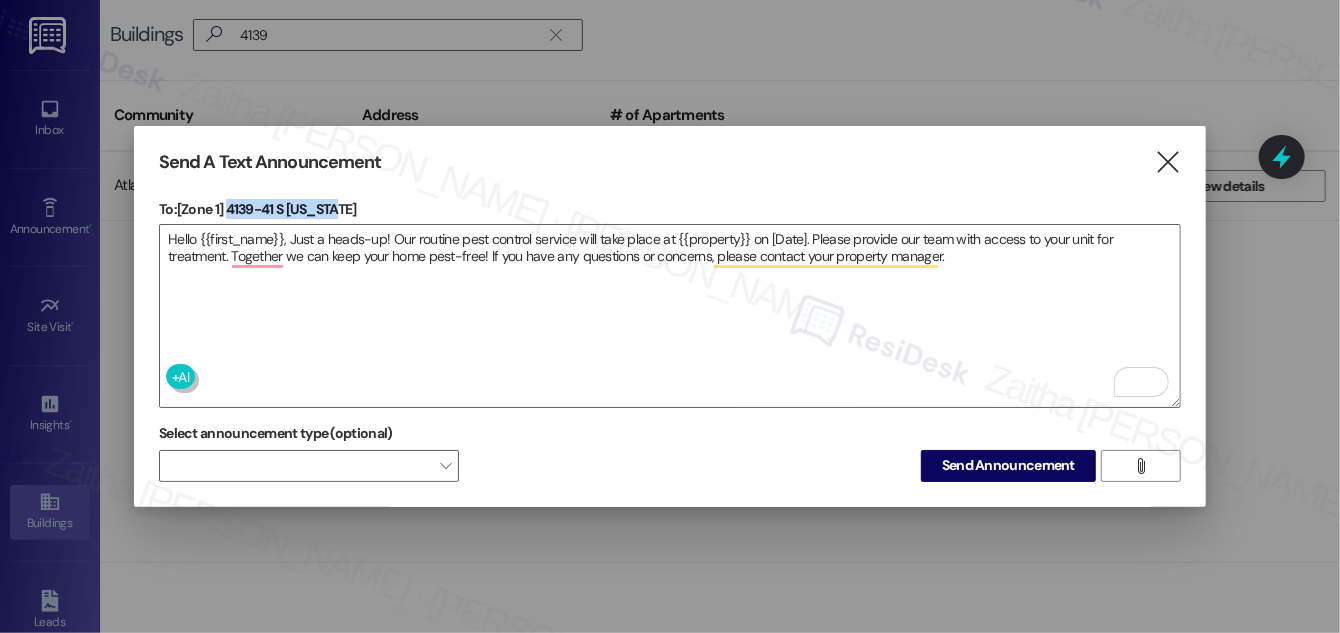 click on "To:  [Zone 1] 4139-41 S [US_STATE]" at bounding box center [670, 209] 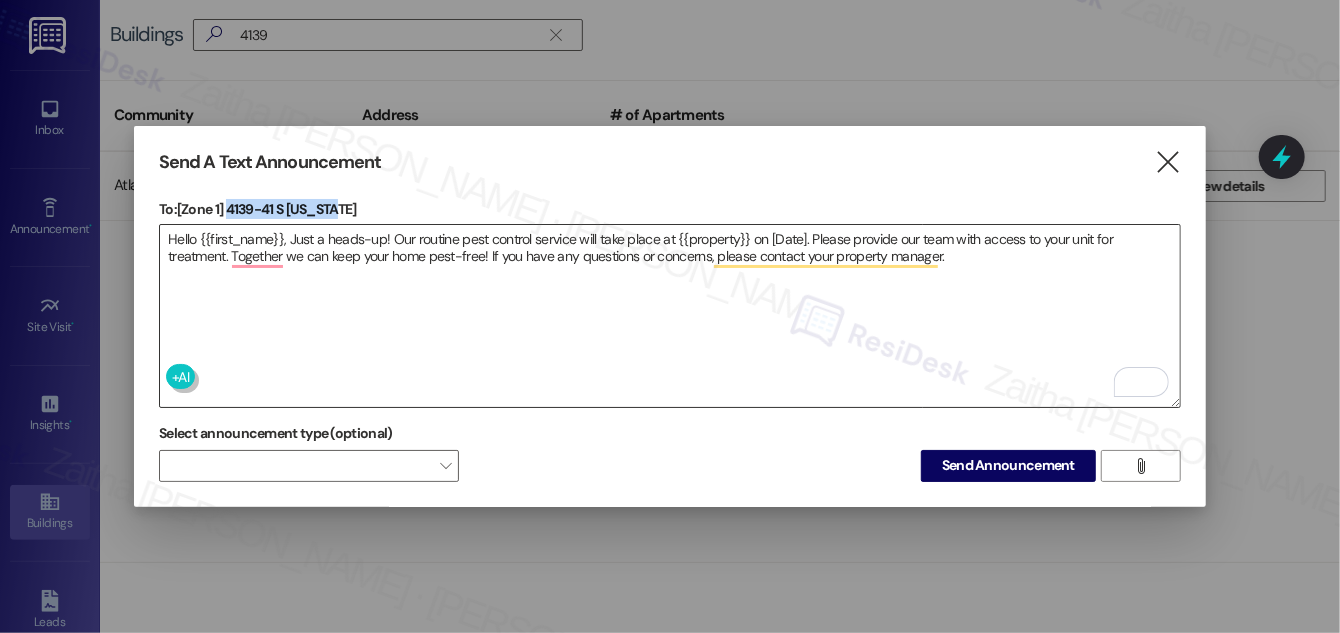 click on "Hello {{first_name}}, Just a heads-up! Our routine pest control service will take place at {{property}} on [Date]. Please provide our team with access to your unit for treatment. Together we can keep your home pest-free! If you have any questions or concerns, please contact your property manager." at bounding box center (670, 316) 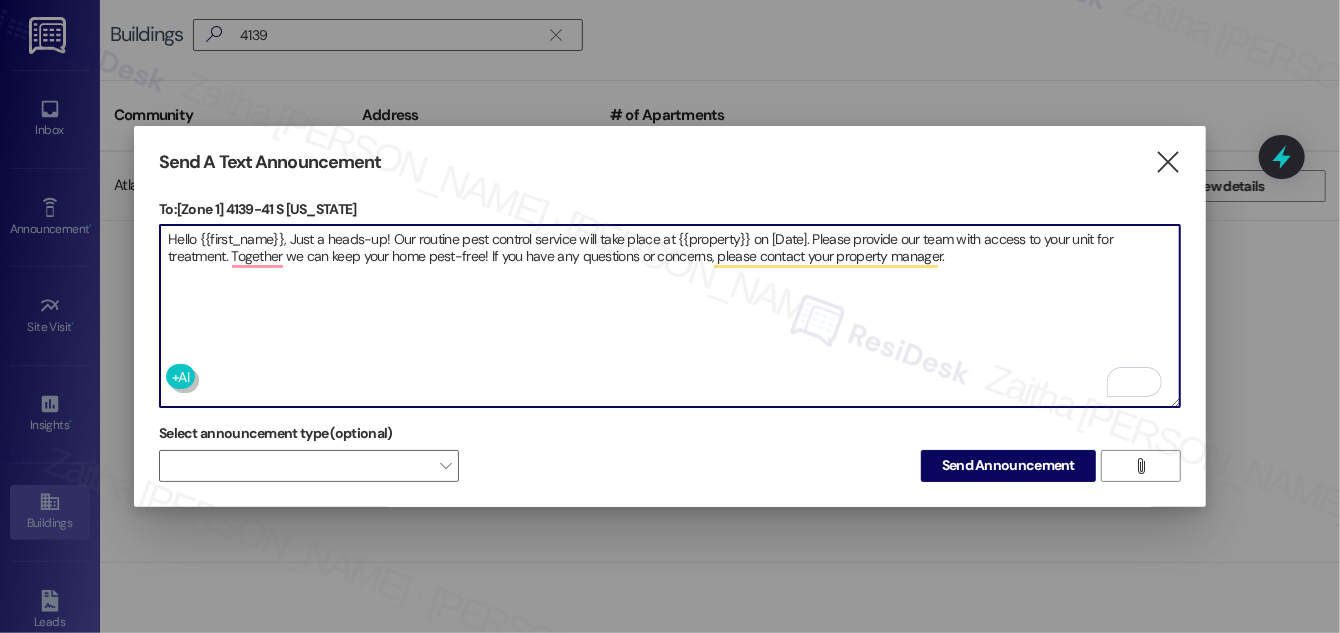 click on "Hello {{first_name}}, Just a heads-up! Our routine pest control service will take place at {{property}} on [Date]. Please provide our team with access to your unit for treatment. Together we can keep your home pest-free! If you have any questions or concerns, please contact your property manager." at bounding box center (670, 316) 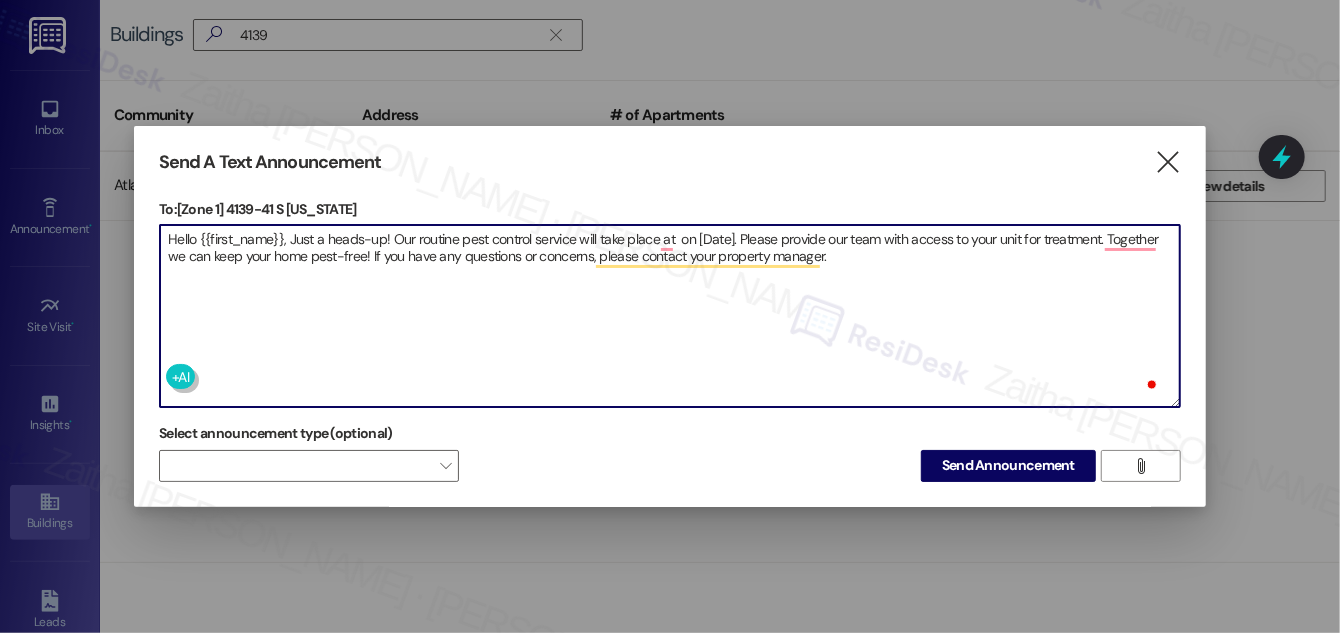 paste on "4139-41 S [US_STATE]" 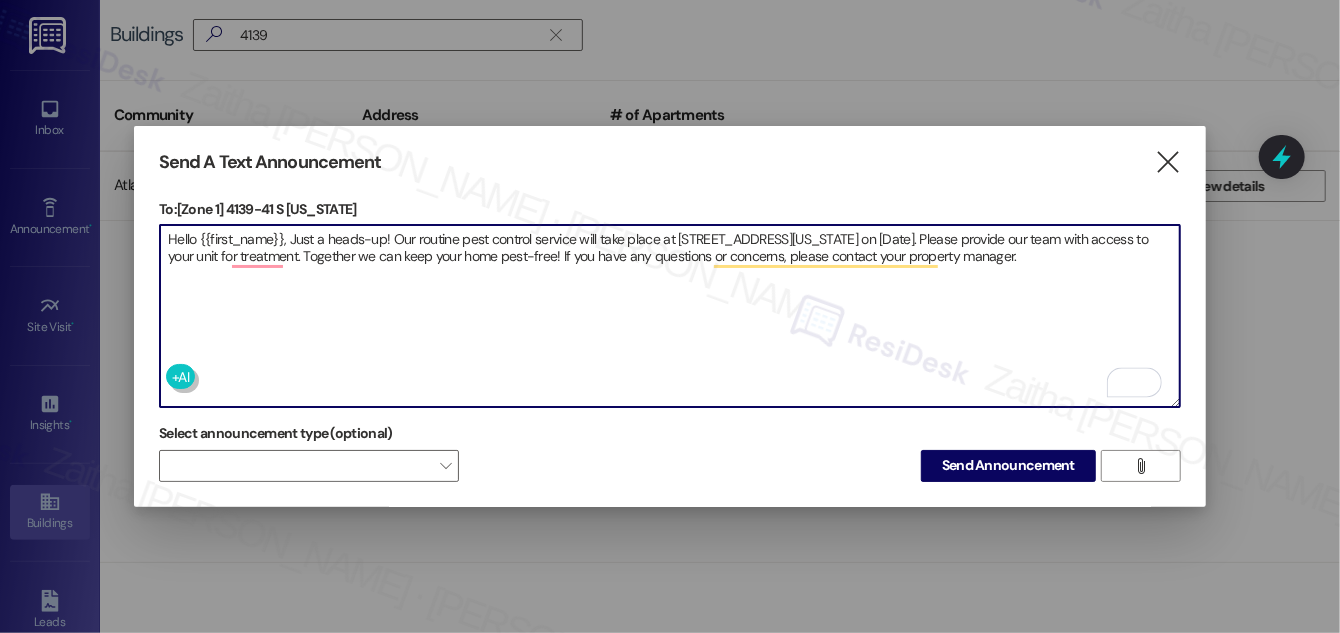 click on "Hello {{first_name}}, Just a heads-up! Our routine pest control service will take place at [STREET_ADDRESS][US_STATE] on [Date]. Please provide our team with access to your unit for treatment. Together we can keep your home pest-free! If you have any questions or concerns, please contact your property manager." at bounding box center (670, 316) 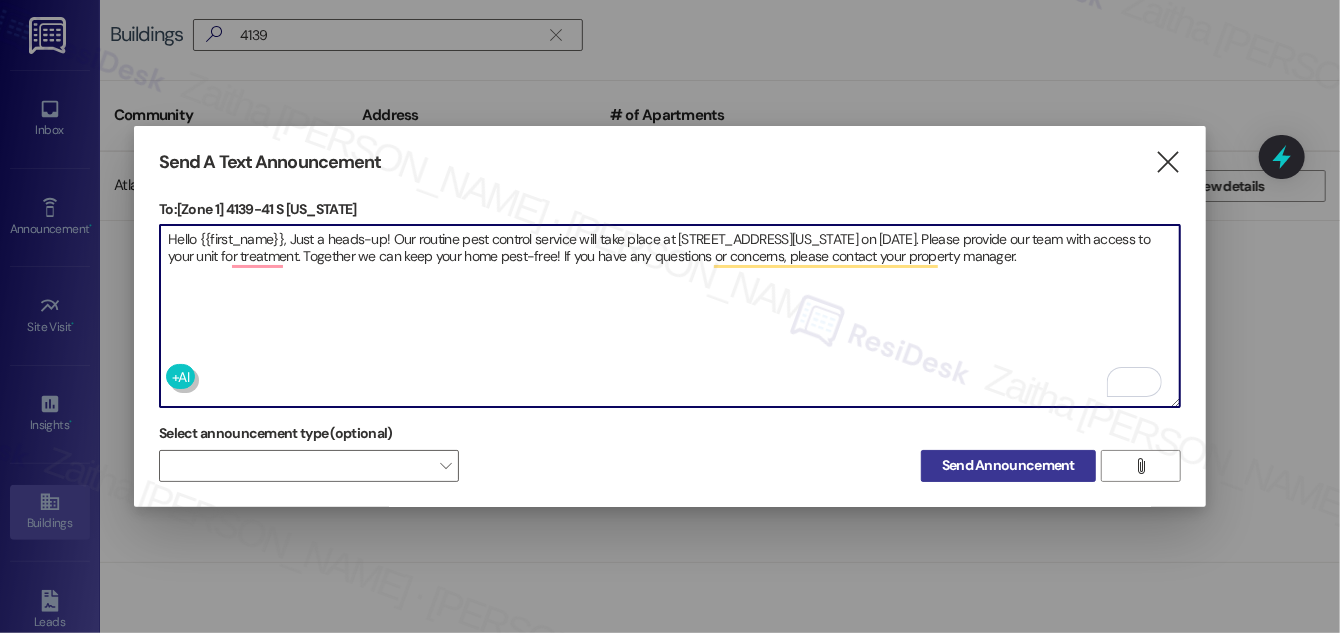 type on "Hello {{first_name}}, Just a heads-up! Our routine pest control service will take place at [STREET_ADDRESS][US_STATE] on [DATE]. Please provide our team with access to your unit for treatment. Together we can keep your home pest-free! If you have any questions or concerns, please contact your property manager." 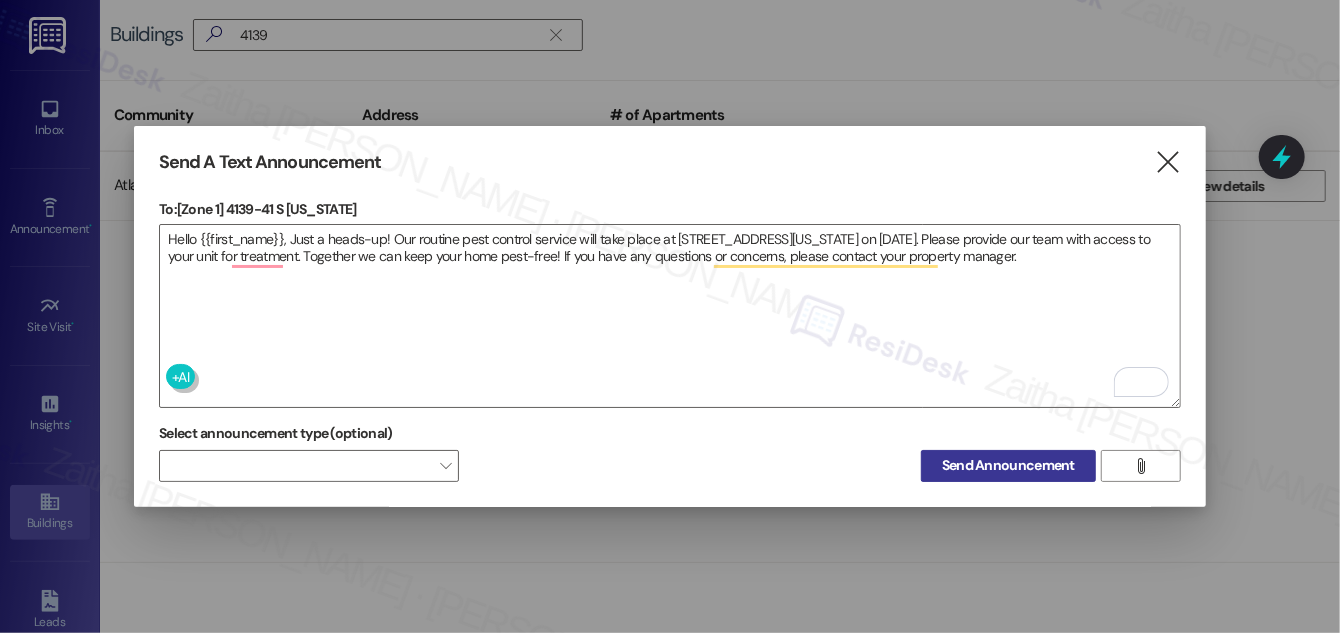 click on "Send Announcement" at bounding box center (1008, 465) 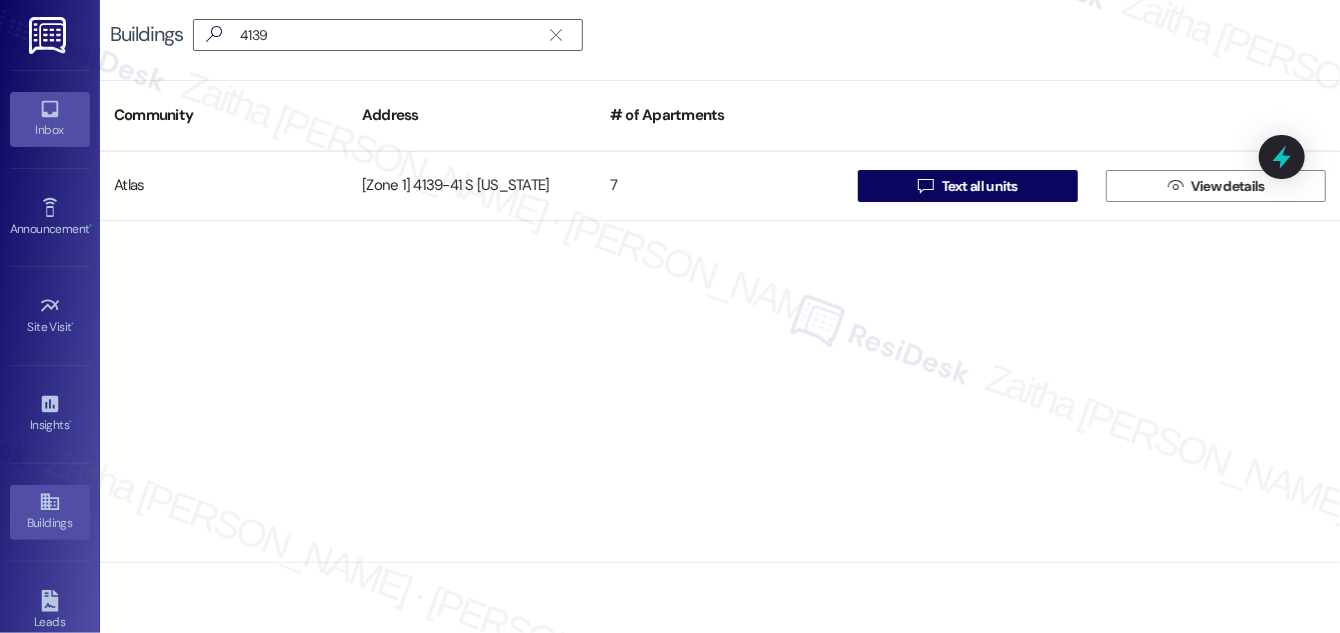 click on "Inbox" at bounding box center [50, 130] 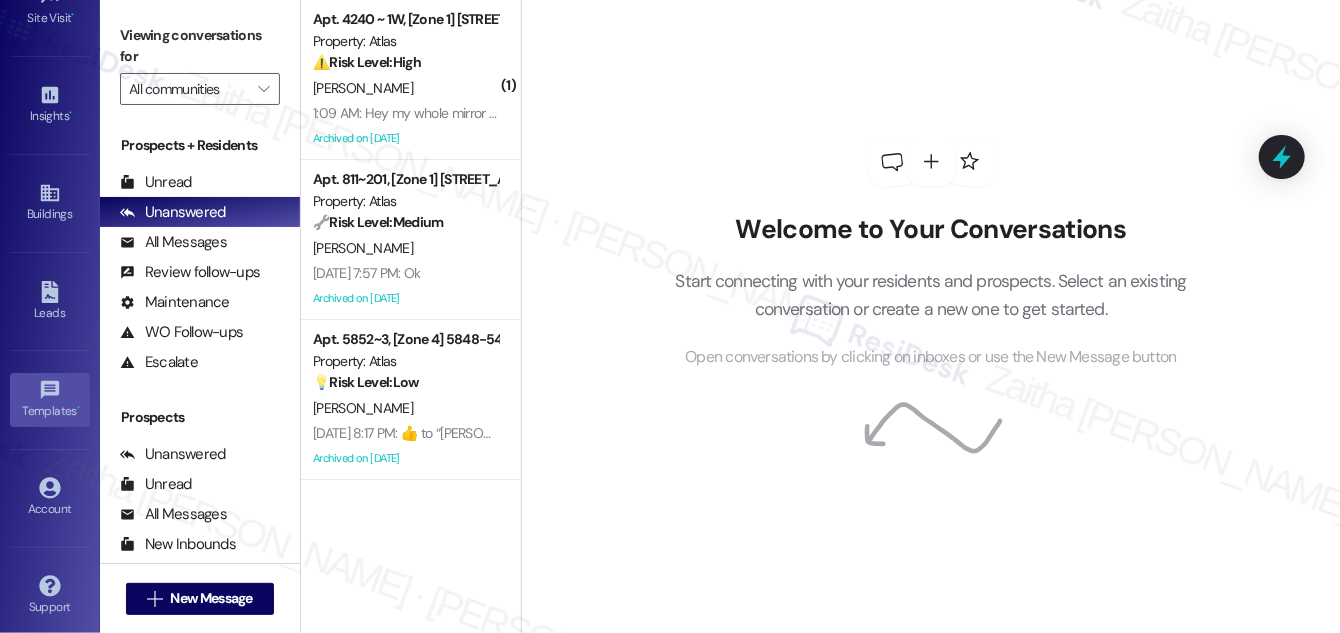 scroll, scrollTop: 314, scrollLeft: 0, axis: vertical 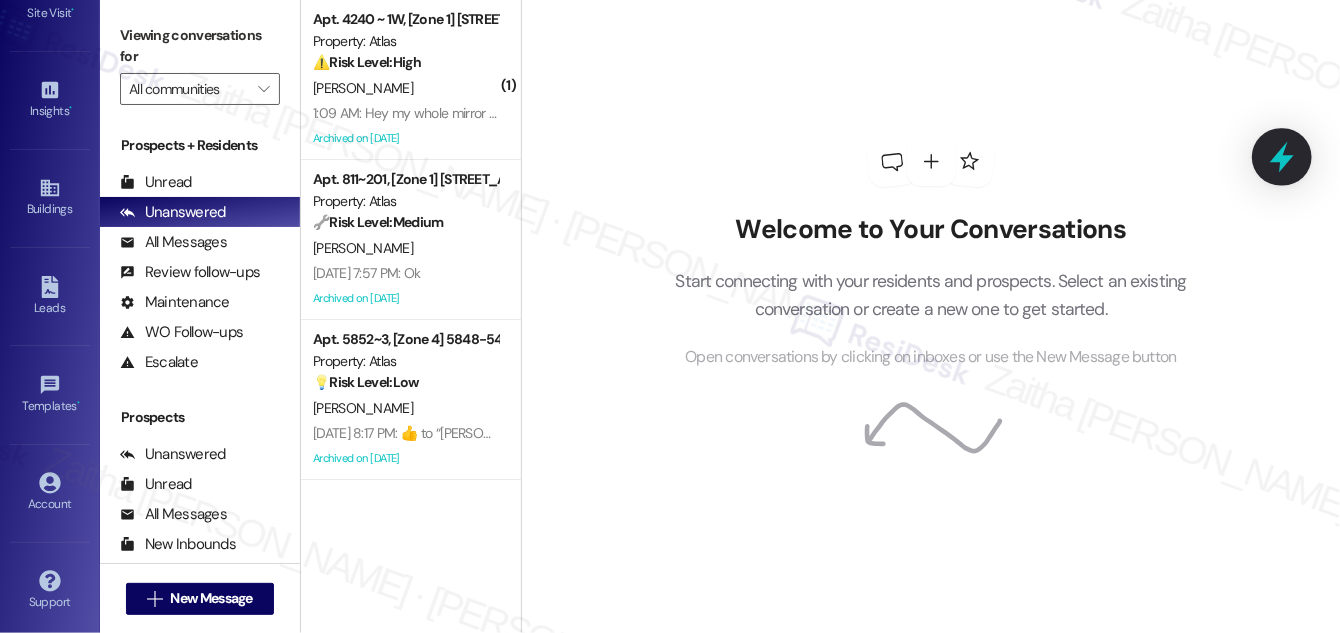click 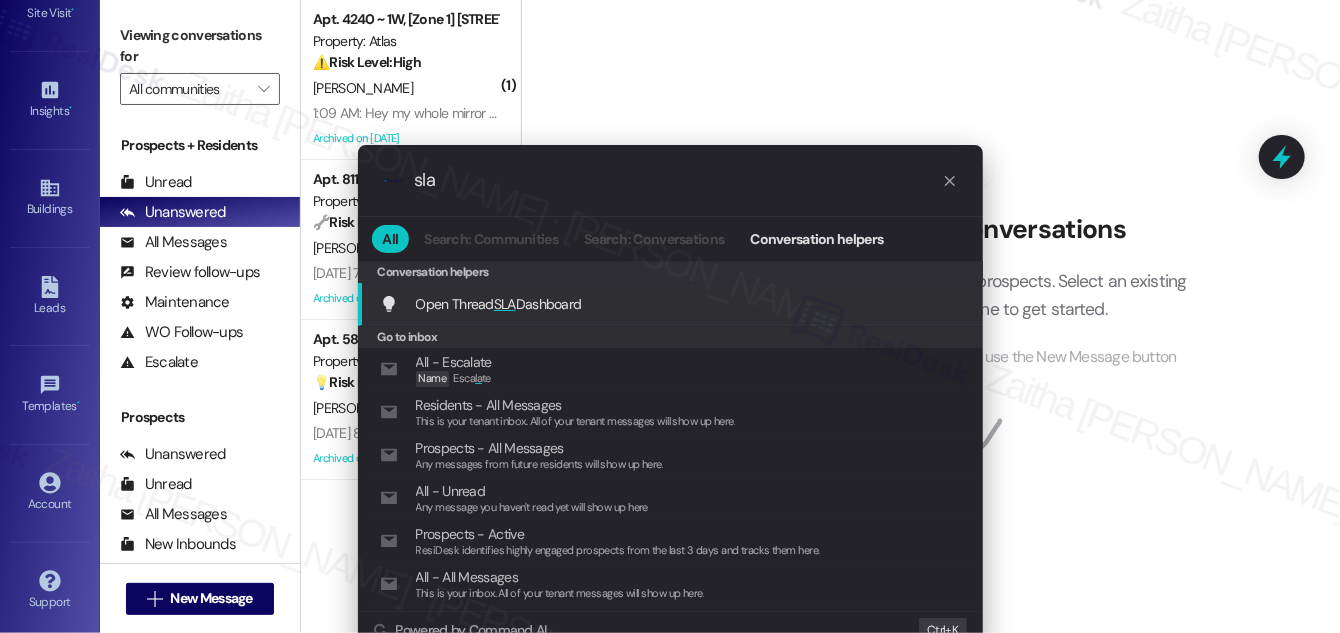 type on "sla" 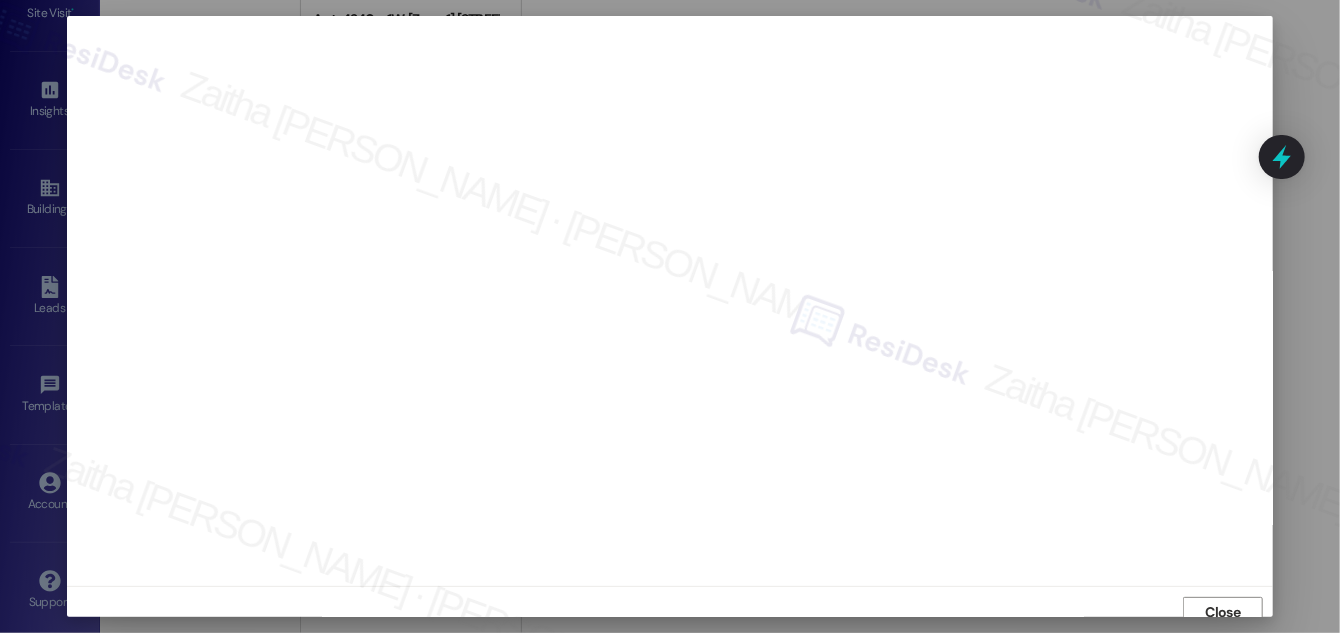 scroll, scrollTop: 11, scrollLeft: 0, axis: vertical 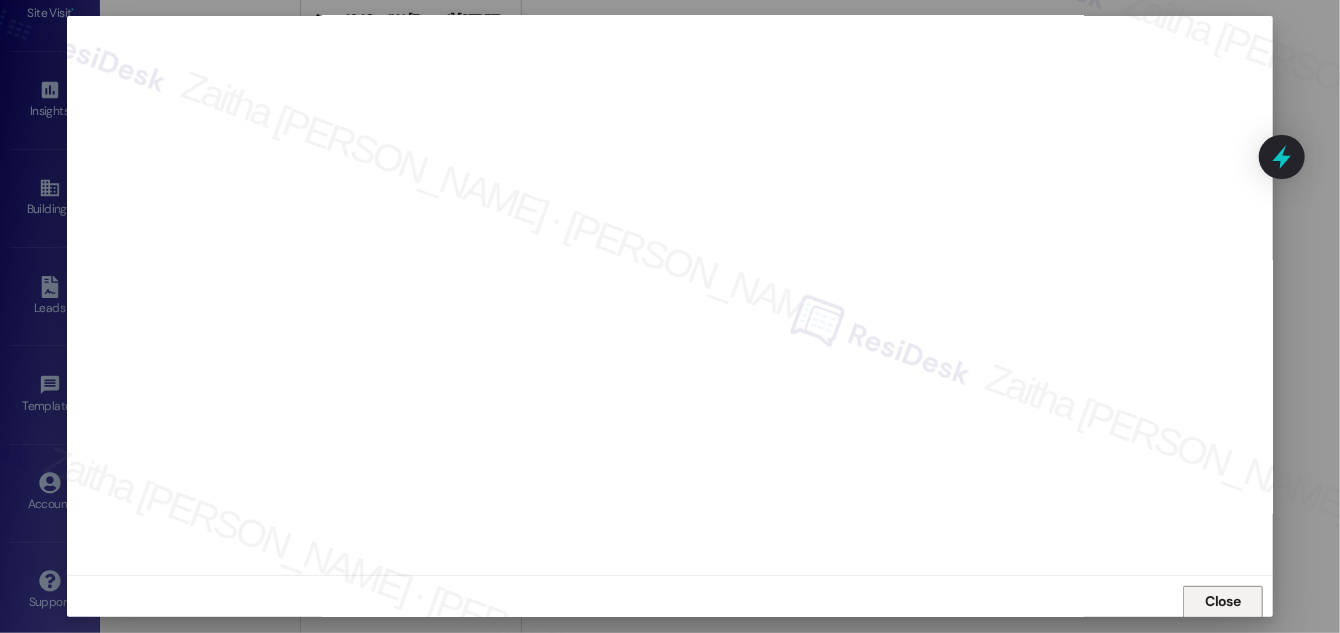click on "Close" at bounding box center [1223, 601] 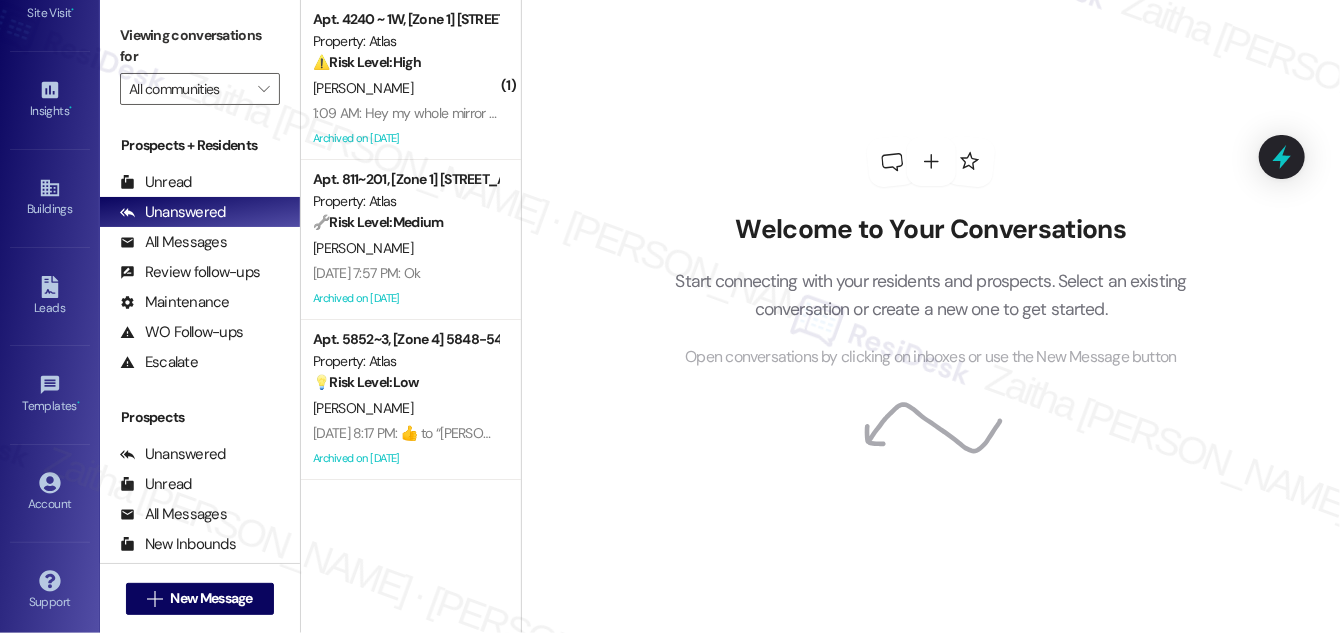 scroll, scrollTop: 0, scrollLeft: 0, axis: both 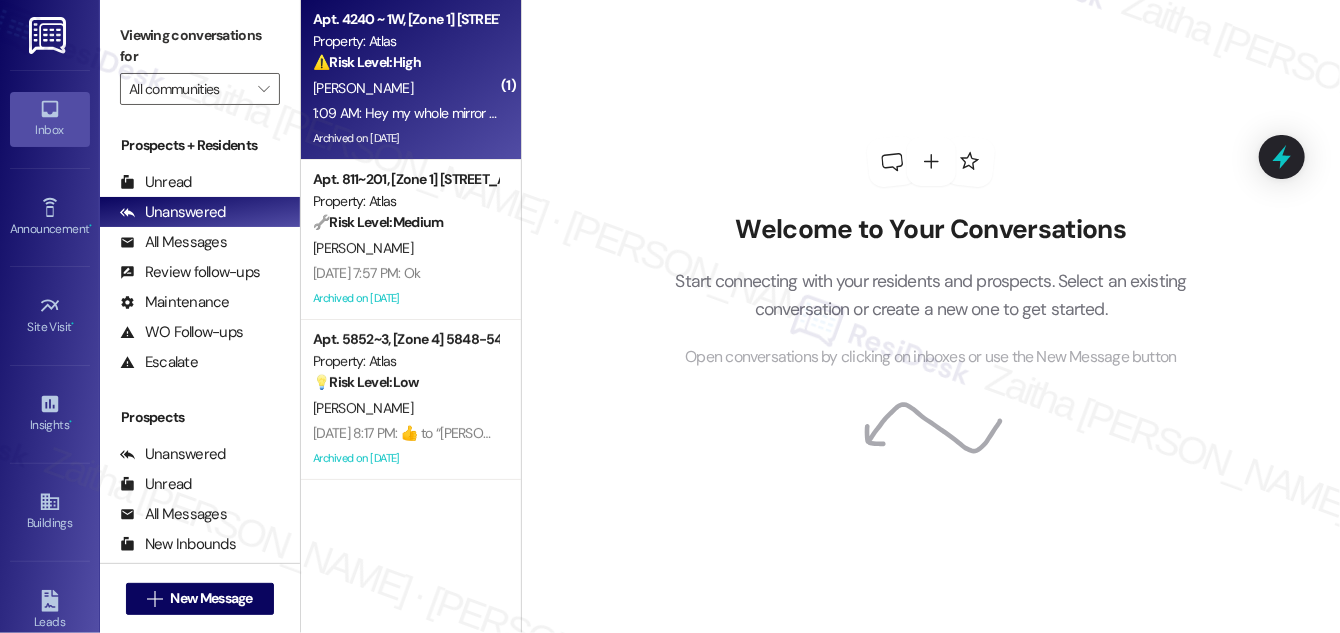 click on "[PERSON_NAME]" at bounding box center [405, 88] 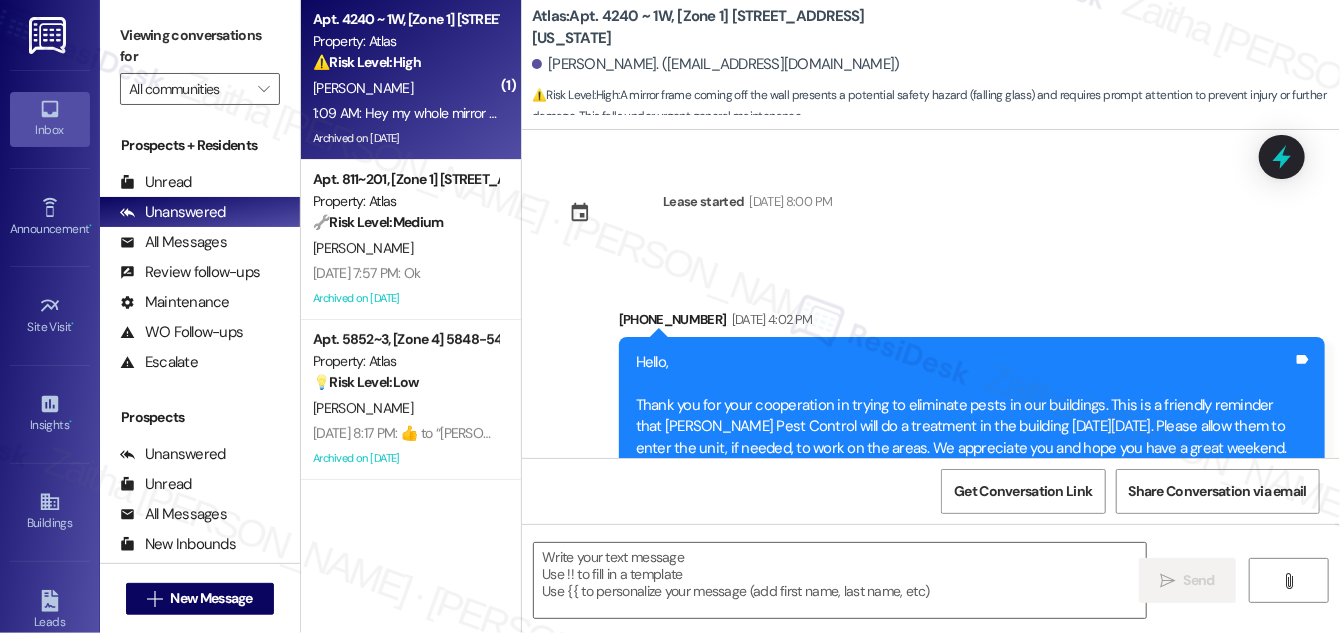 type on "Fetching suggested responses. Please feel free to read through the conversation in the meantime." 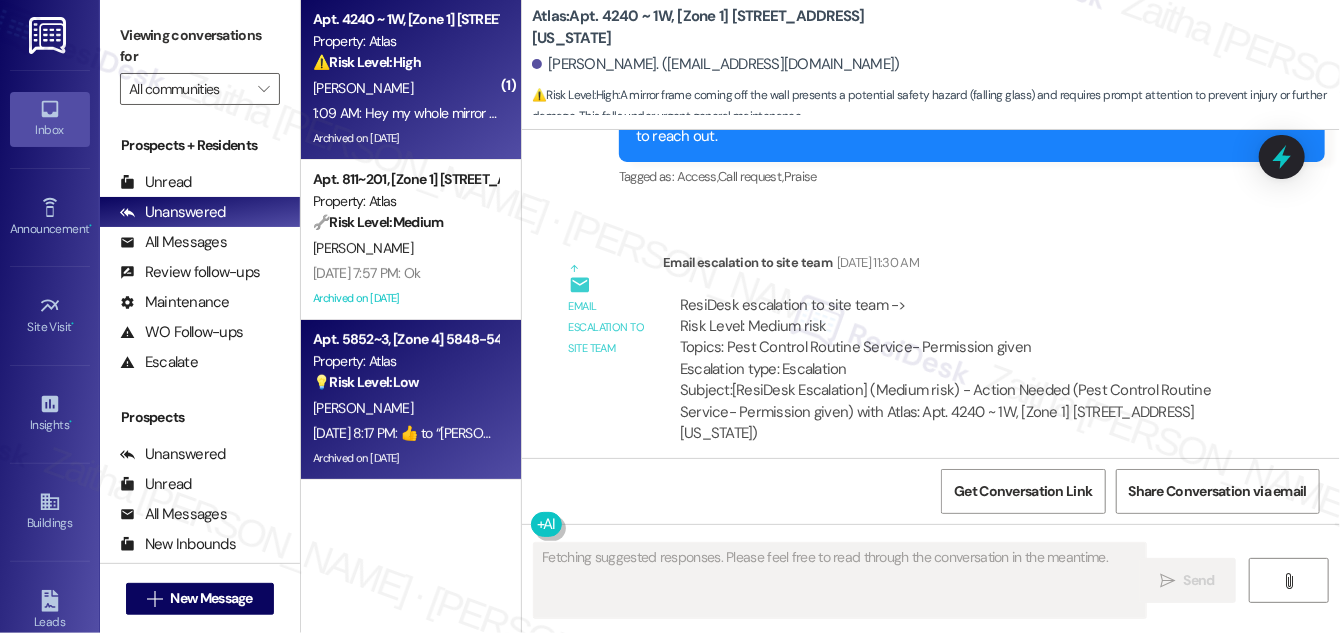 scroll, scrollTop: 24442, scrollLeft: 0, axis: vertical 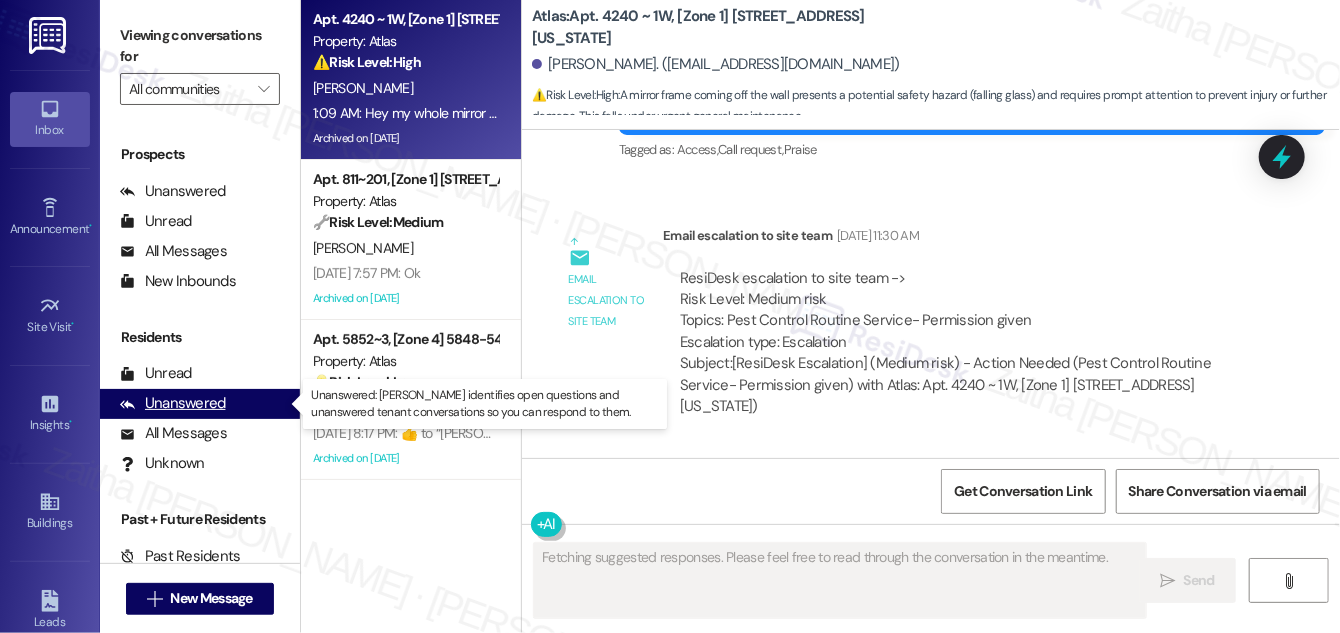 click on "Unanswered" at bounding box center [173, 403] 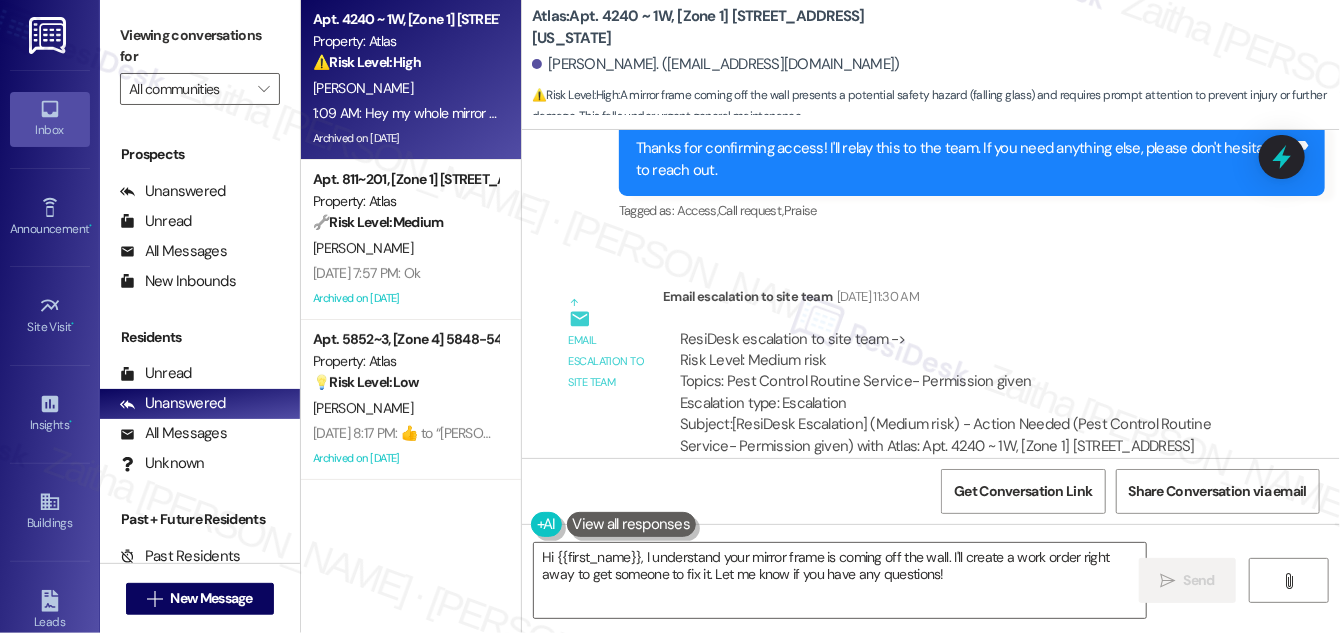 scroll, scrollTop: 24351, scrollLeft: 0, axis: vertical 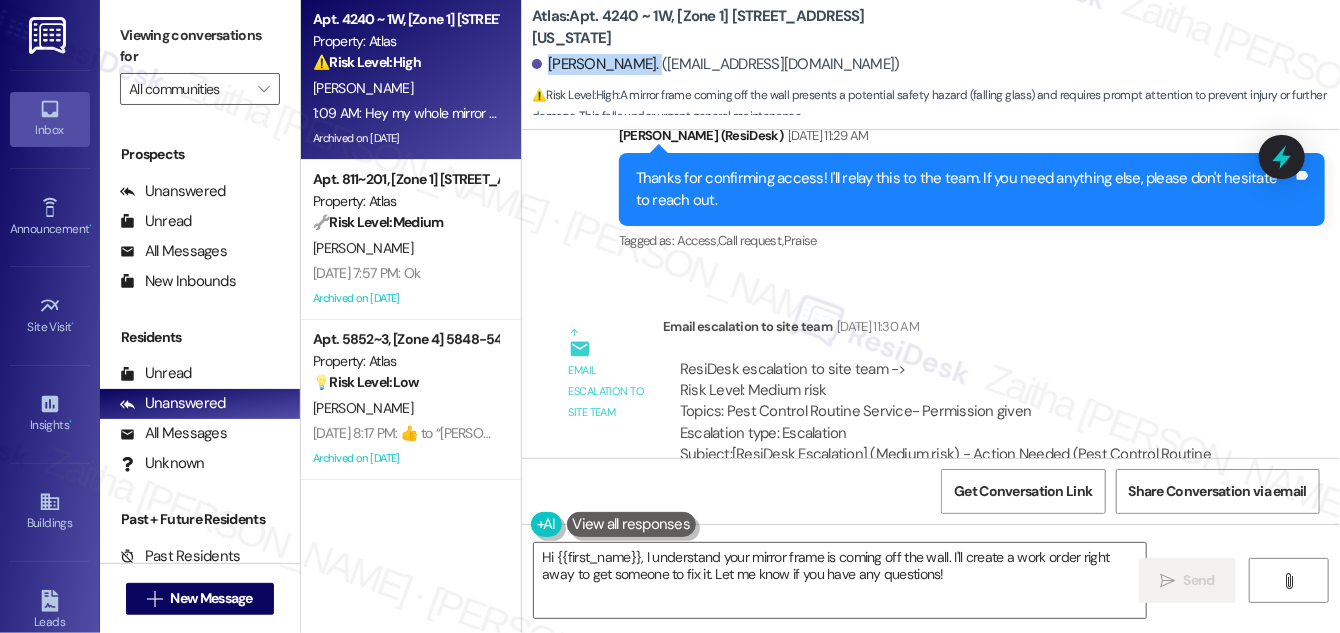 drag, startPoint x: 546, startPoint y: 63, endPoint x: 640, endPoint y: 65, distance: 94.02127 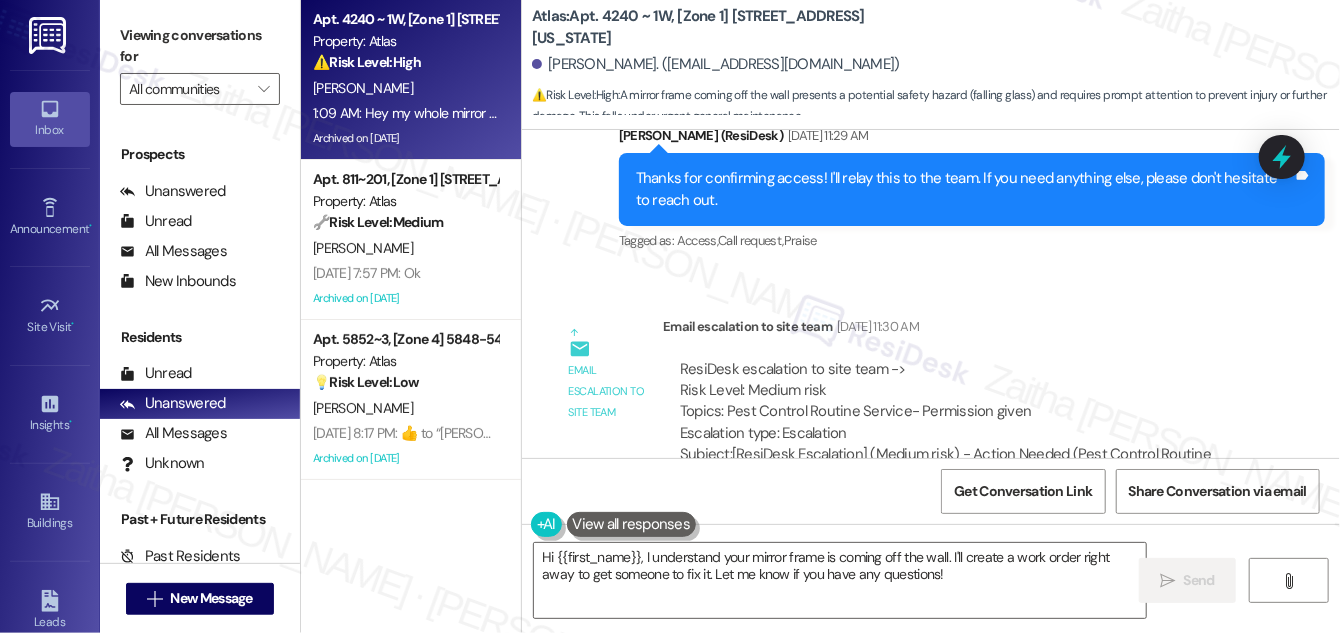 click on "Atlas:  Apt. 4240 ~ 1W, [Zone 1] [STREET_ADDRESS][US_STATE][PERSON_NAME]. ([EMAIL_ADDRESS][DOMAIN_NAME])   ⚠️  Risk Level:  High :  A mirror frame coming off the wall presents a potential safety hazard (falling glass) and requires prompt attention to prevent injury or further damage. This falls under urgent general maintenance." at bounding box center [936, 60] 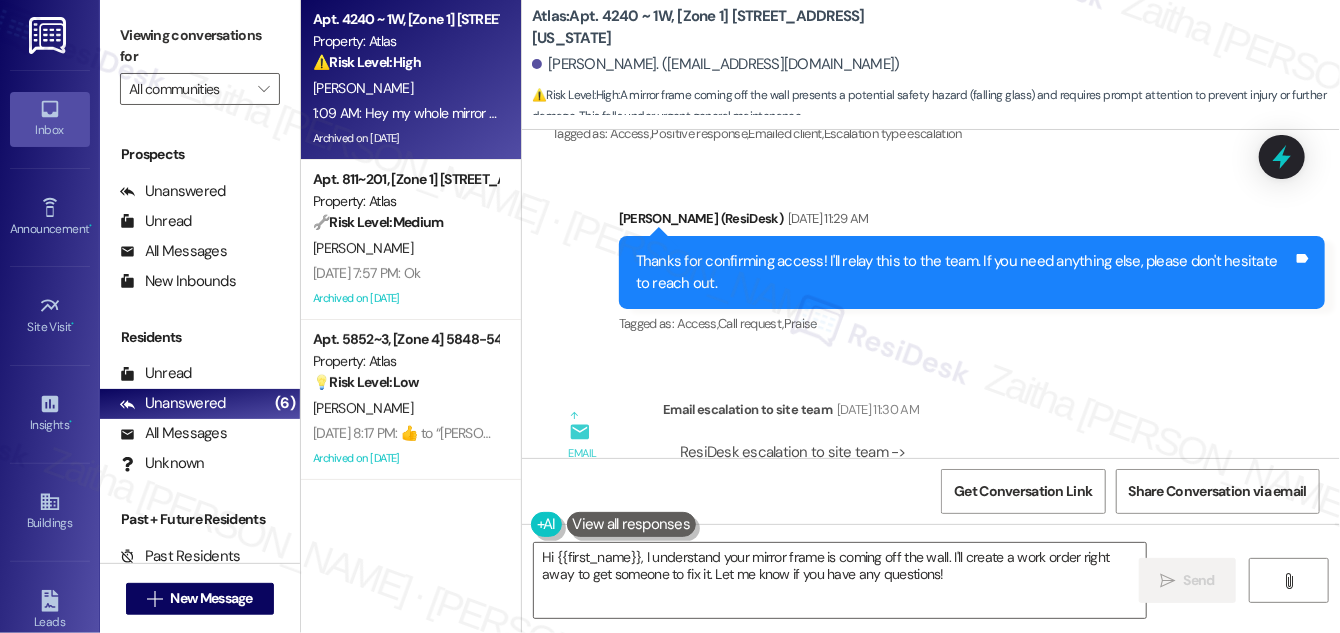 scroll, scrollTop: 24442, scrollLeft: 0, axis: vertical 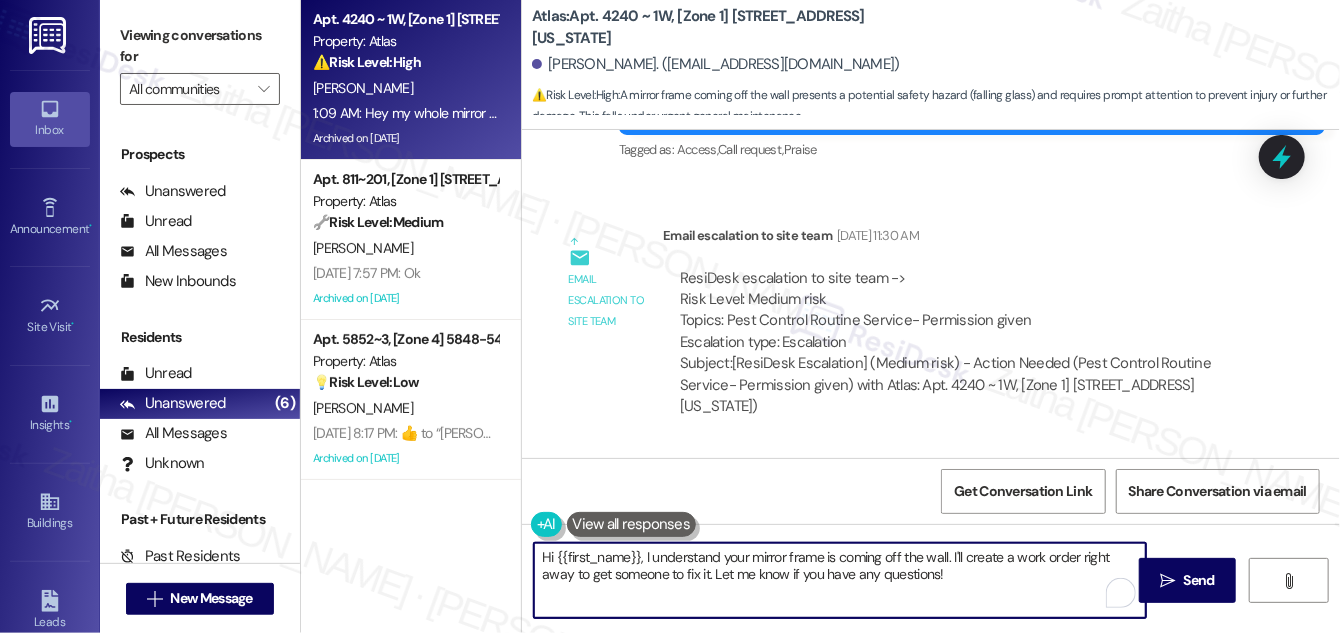 click on "Hi {{first_name}}, I understand your mirror frame is coming off the wall. I'll create a work order right away to get someone to fix it. Let me know if you have any questions!" at bounding box center (840, 580) 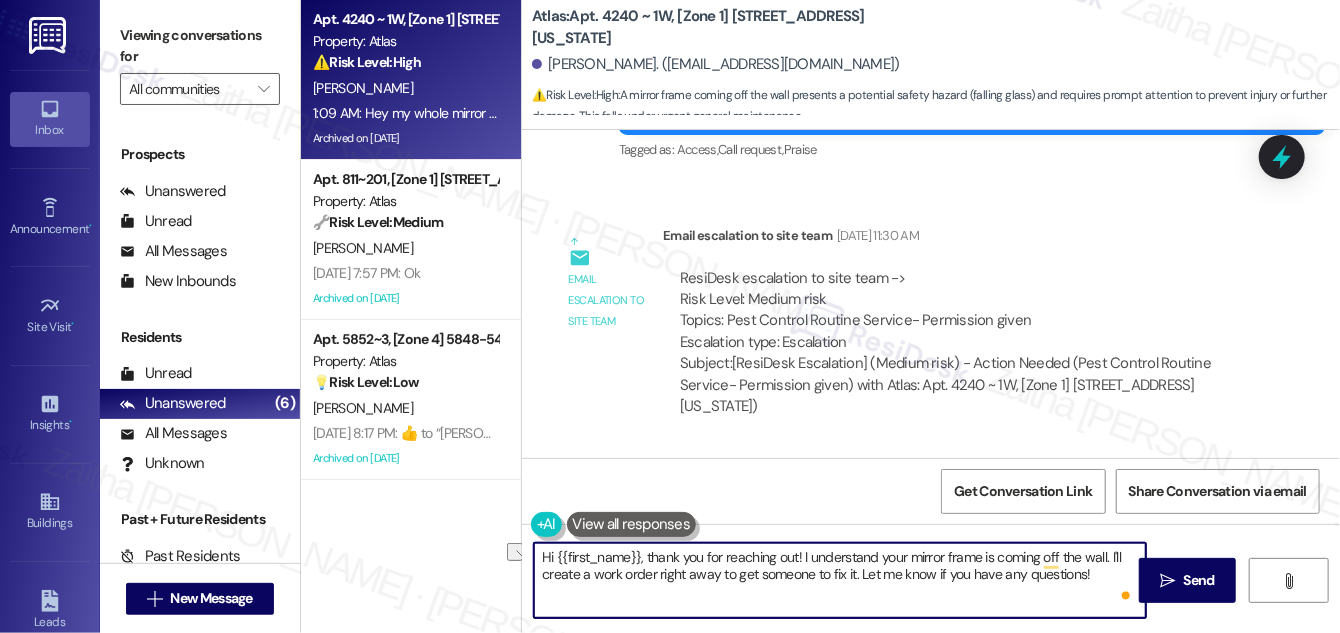 drag, startPoint x: 855, startPoint y: 572, endPoint x: 657, endPoint y: 578, distance: 198.09088 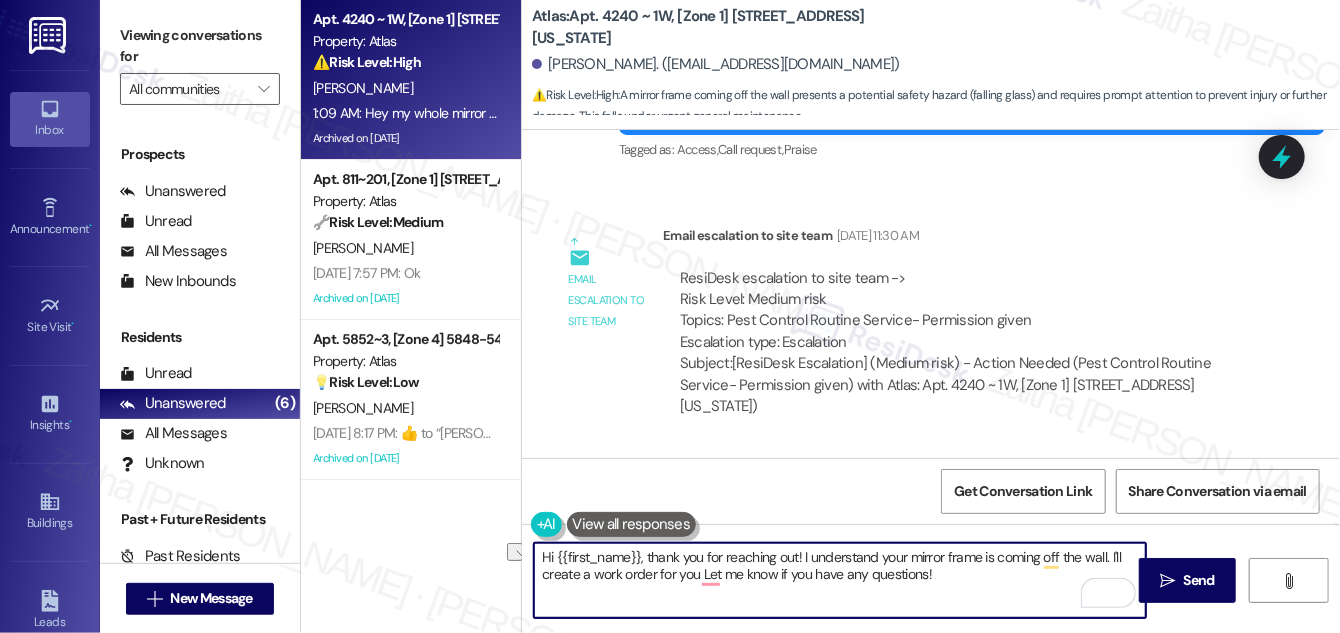 drag, startPoint x: 701, startPoint y: 573, endPoint x: 939, endPoint y: 569, distance: 238.03362 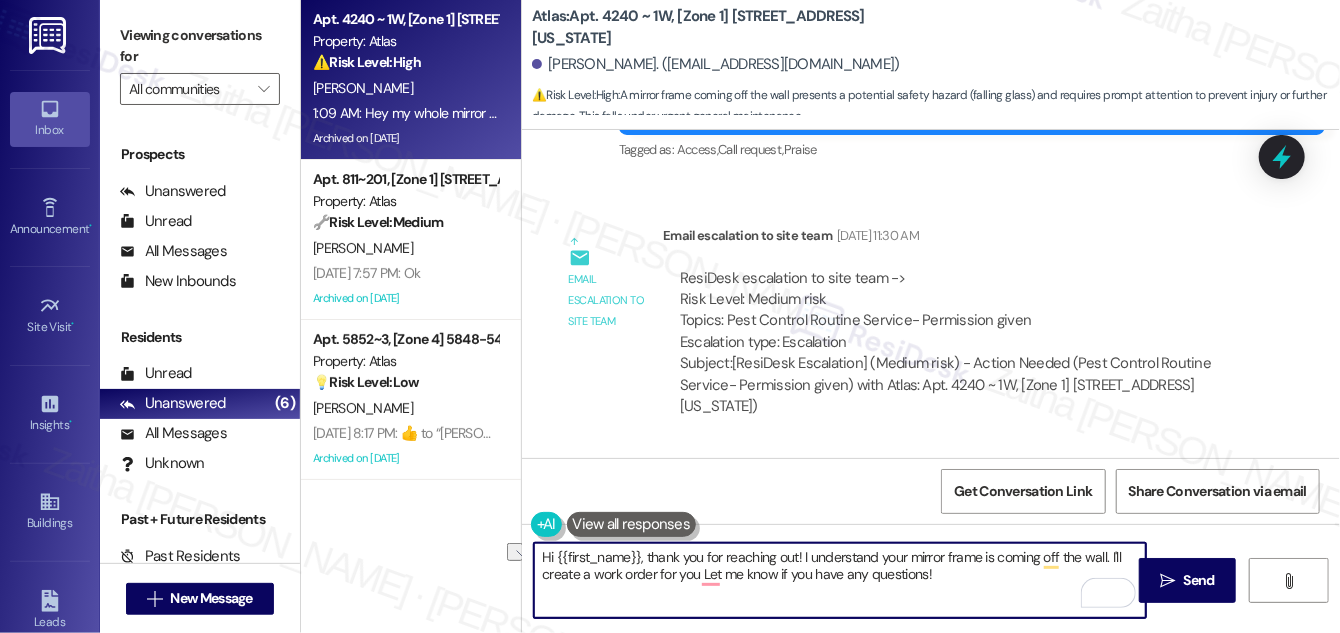 click on "Hi {{first_name}}, thank you for reaching out! I understand your mirror frame is coming off the wall. I'll create a work order for you Let me know if you have any questions!" at bounding box center (840, 580) 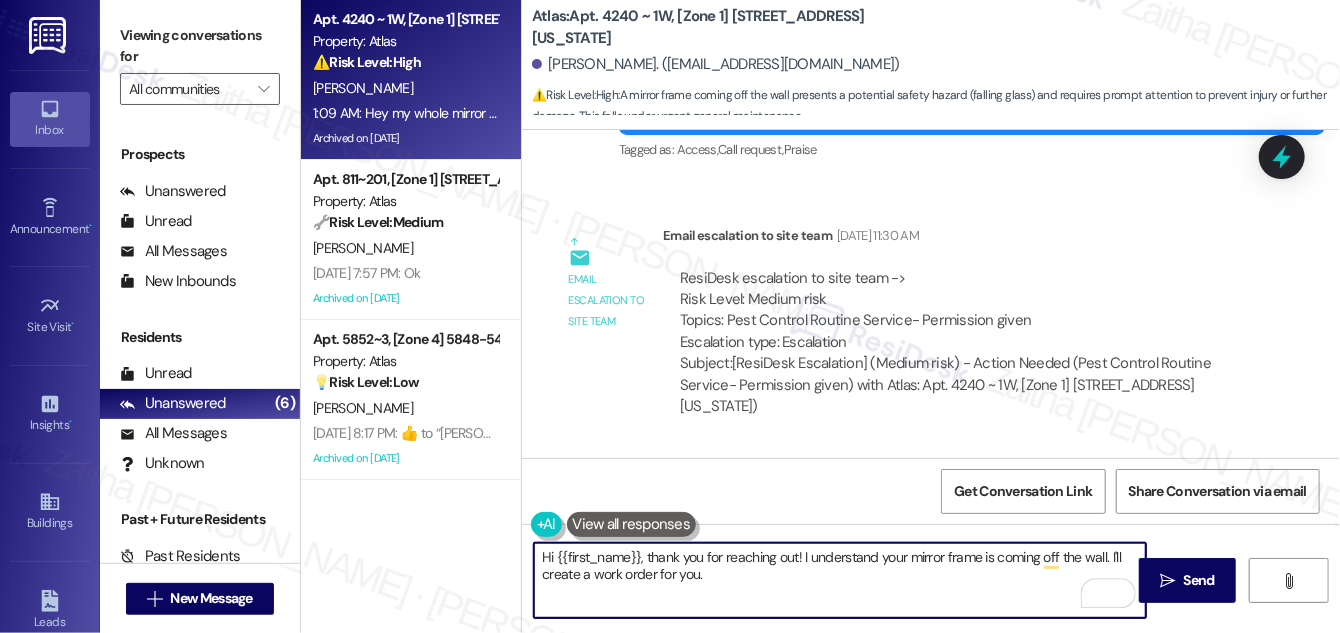 paste on "Do we have your permission to enter during your absence? Do you have pets that we should be aware of?" 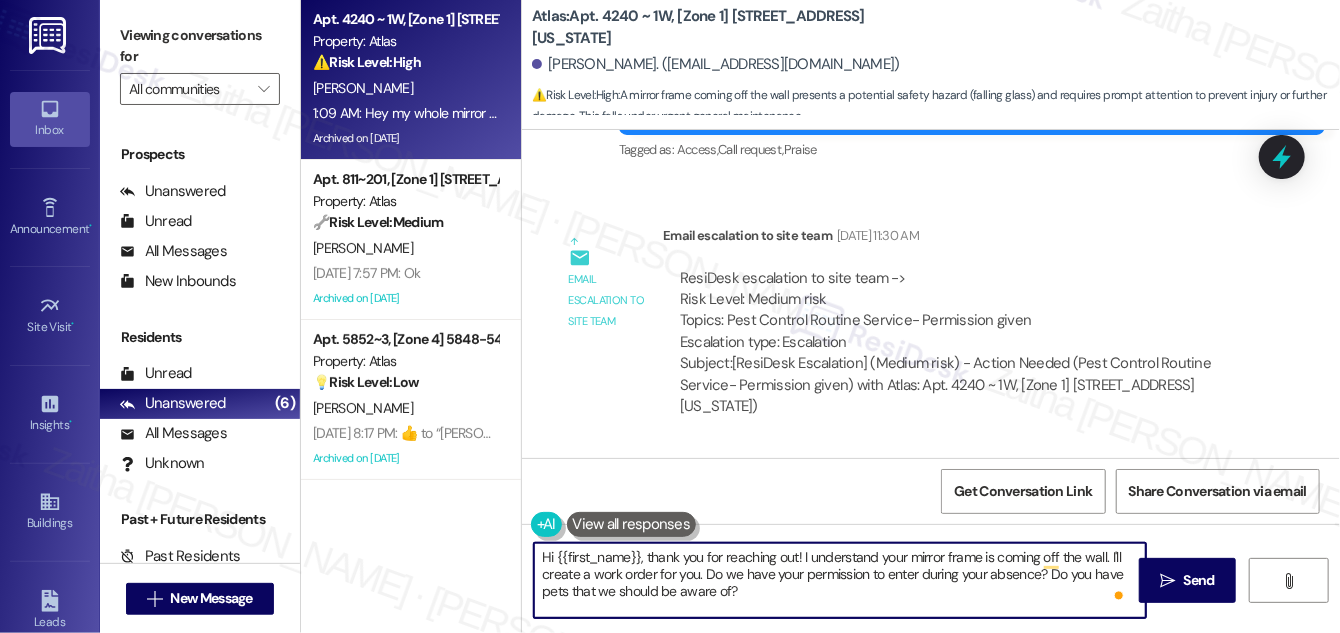 type on "Hi {{first_name}}, thank you for reaching out! I understand your mirror frame is coming off the wall. I'll create a work order for you. Do we have your permission to enter during your absence? Do you have pets that we should be aware of?" 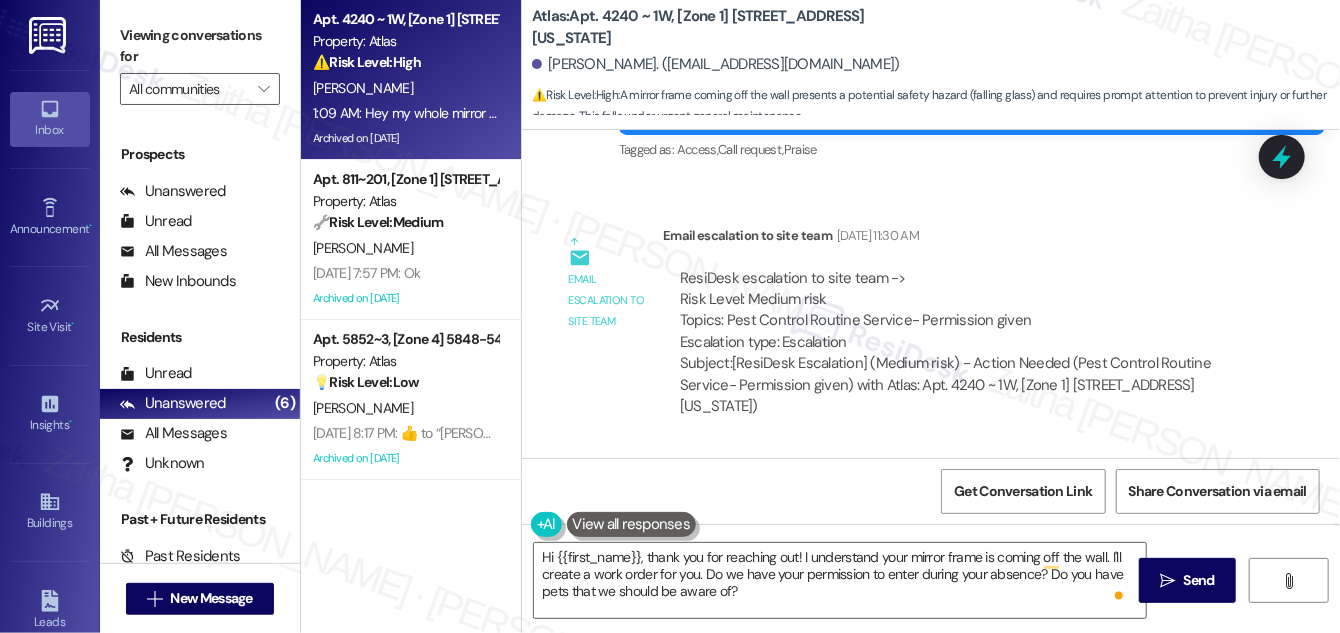 drag, startPoint x: 567, startPoint y: 380, endPoint x: 1048, endPoint y: 405, distance: 481.64926 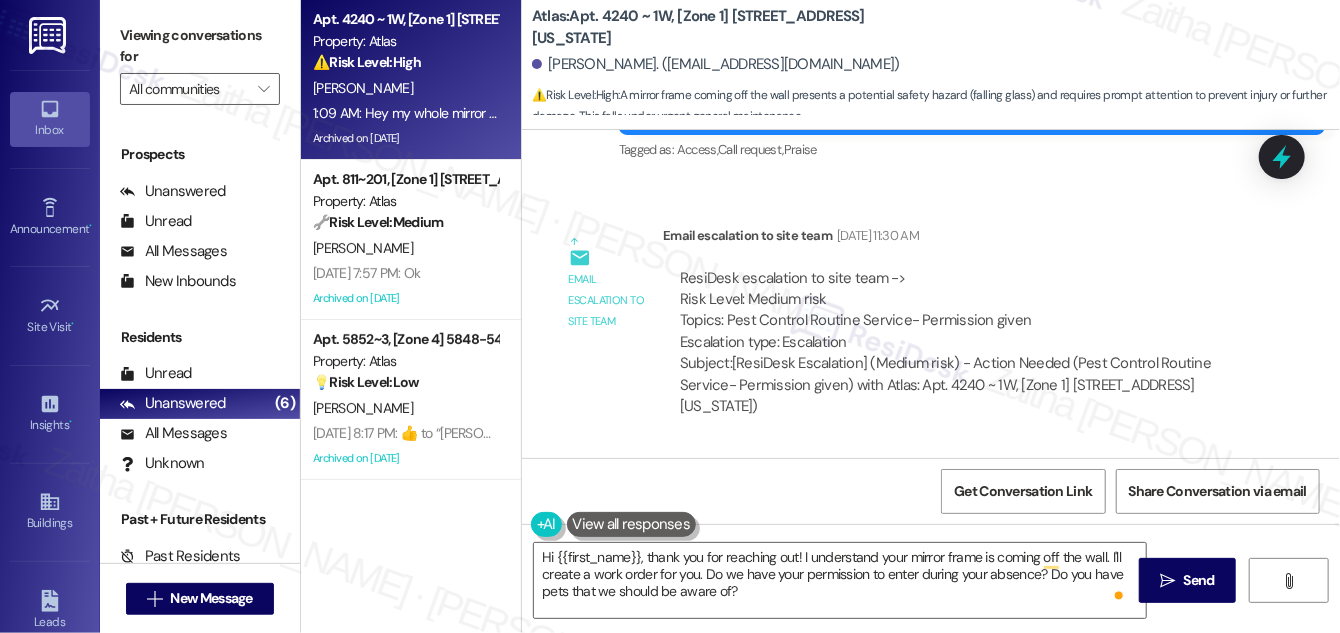 click on "Received via SMS [PERSON_NAME] Question 1:09 AM Hey my whole mirror frame is coming off the wall please send someone to fix  Tags and notes Tagged as:   Maintenance request Click to highlight conversations about Maintenance request" at bounding box center (931, 533) 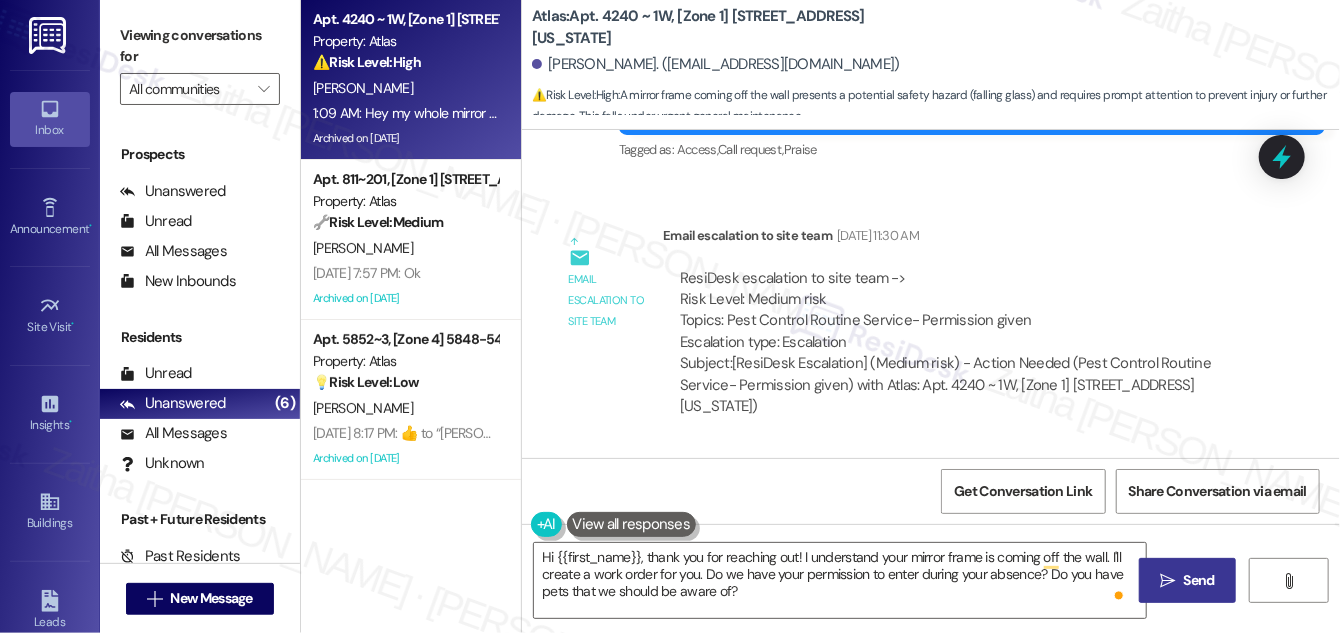 click on " Send" at bounding box center [1187, 580] 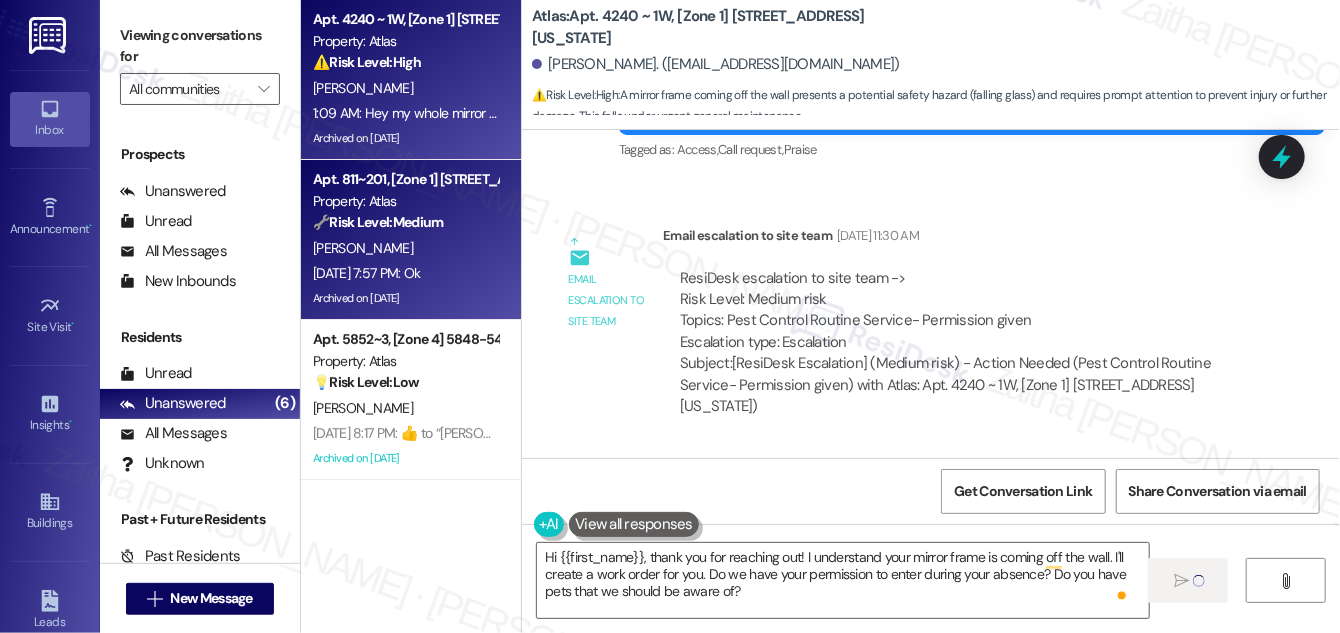 type 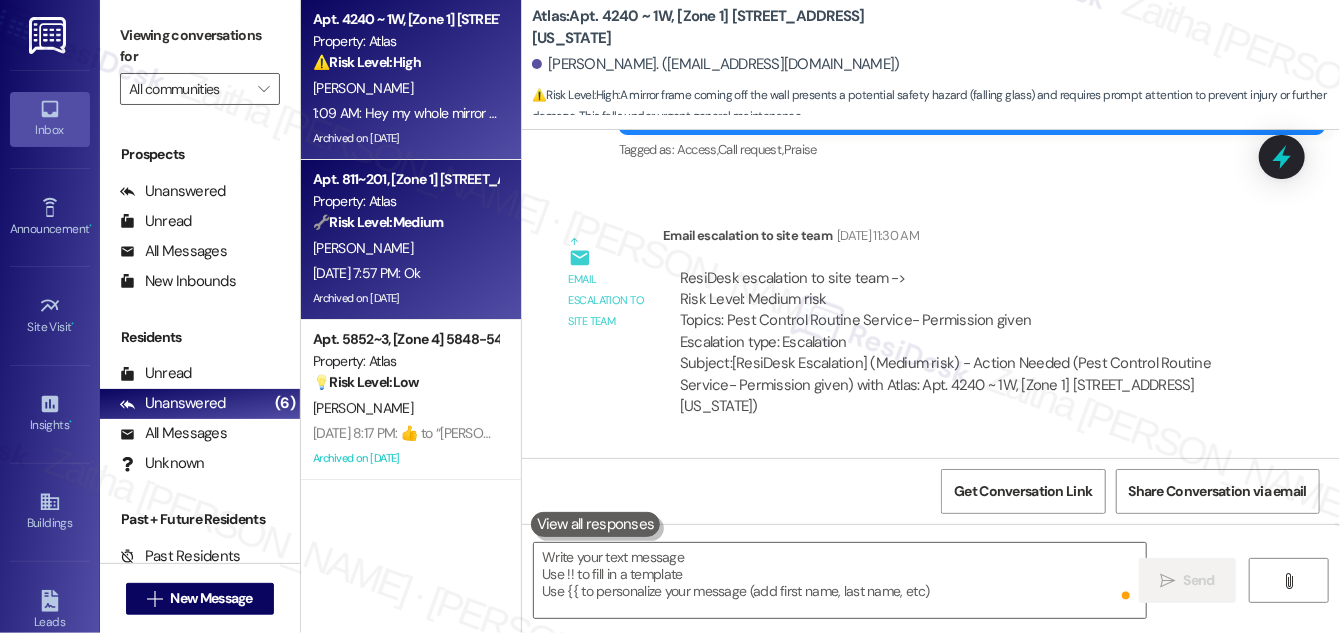 scroll, scrollTop: 24442, scrollLeft: 0, axis: vertical 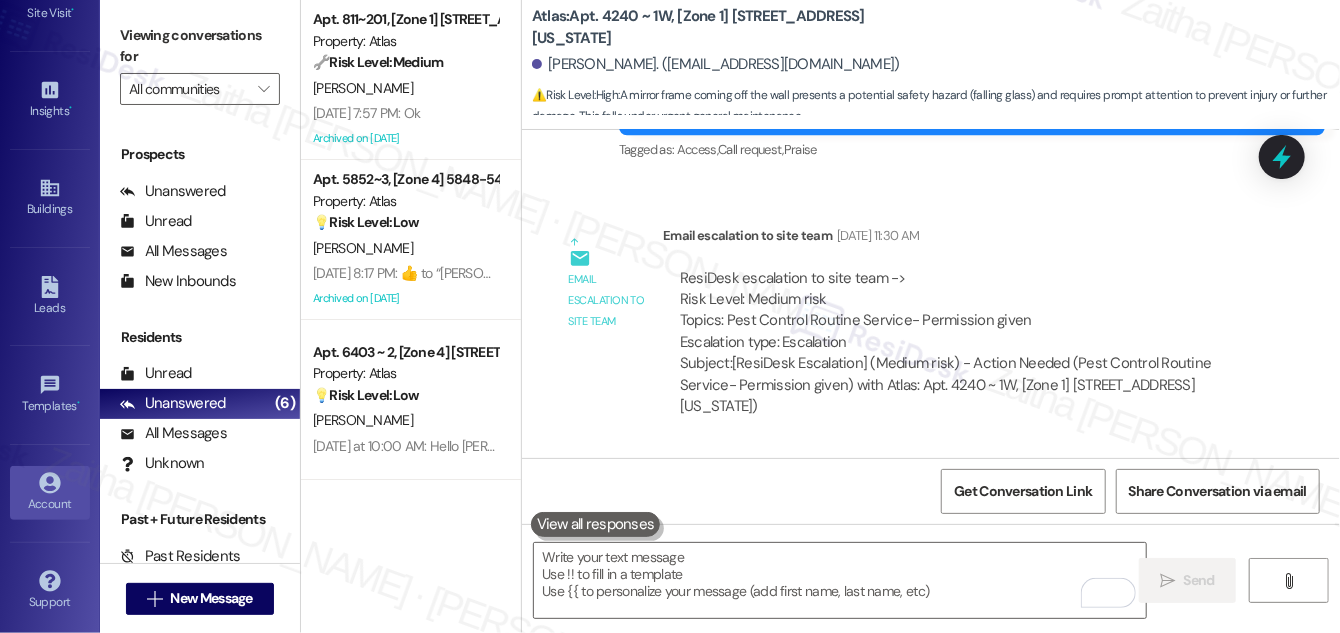 click 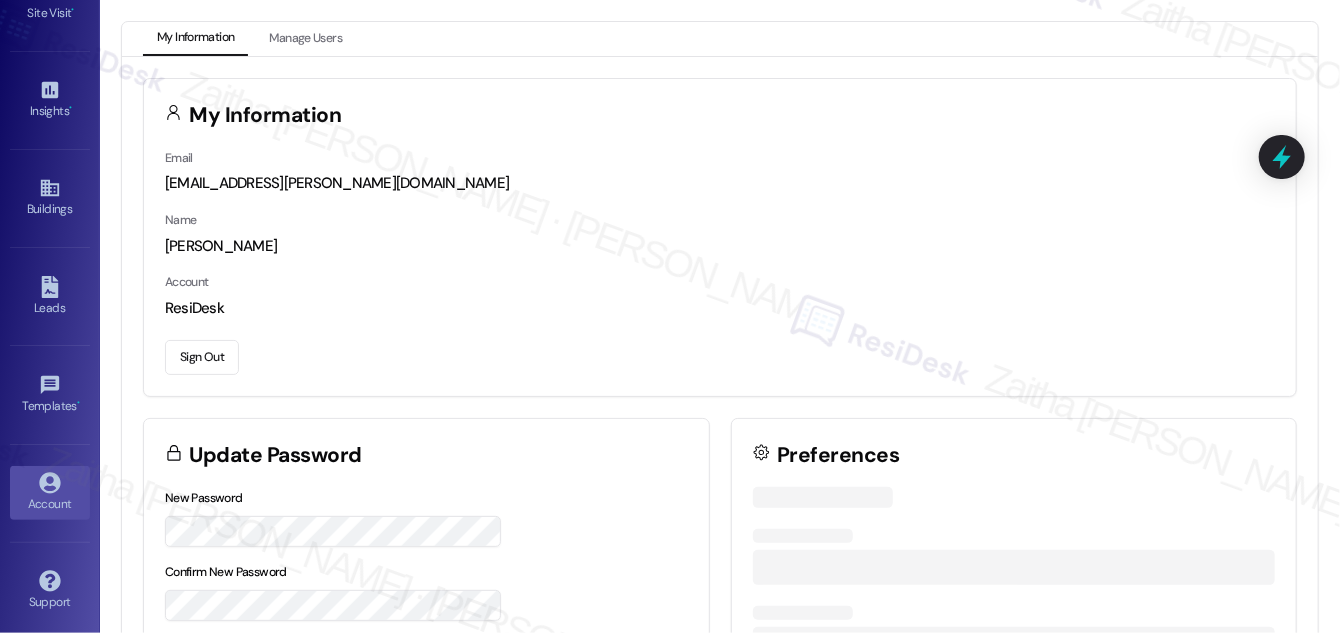 click on "Sign Out" at bounding box center (202, 357) 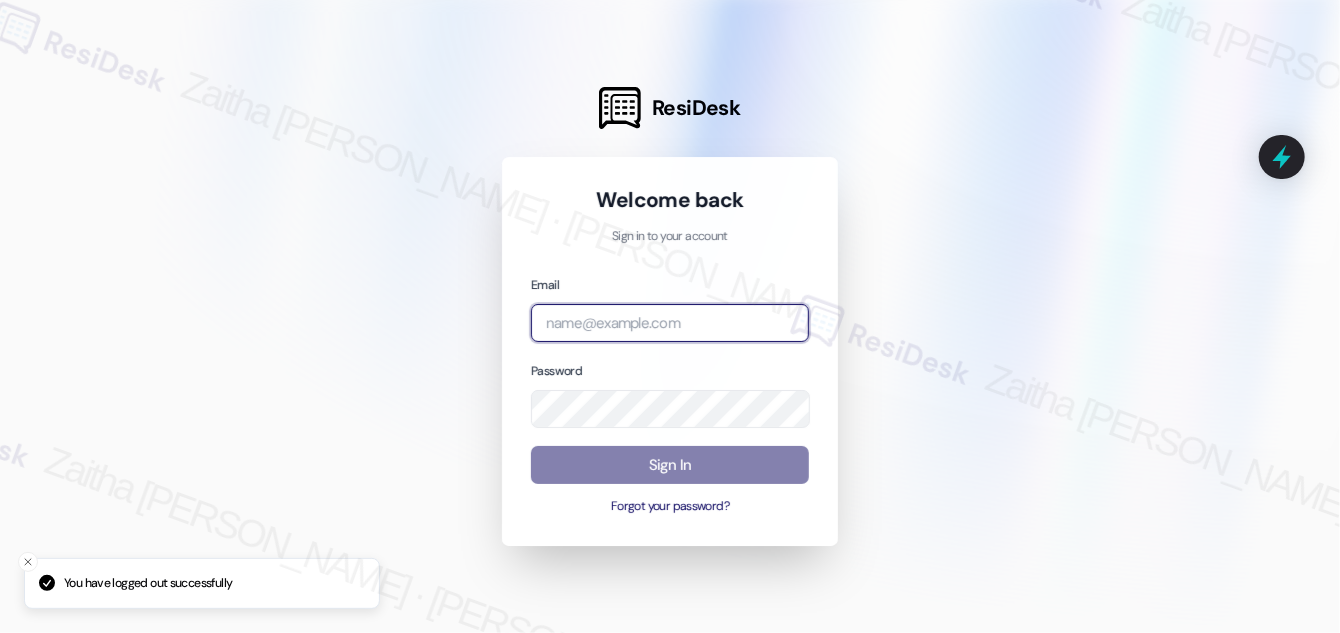 click at bounding box center (670, 323) 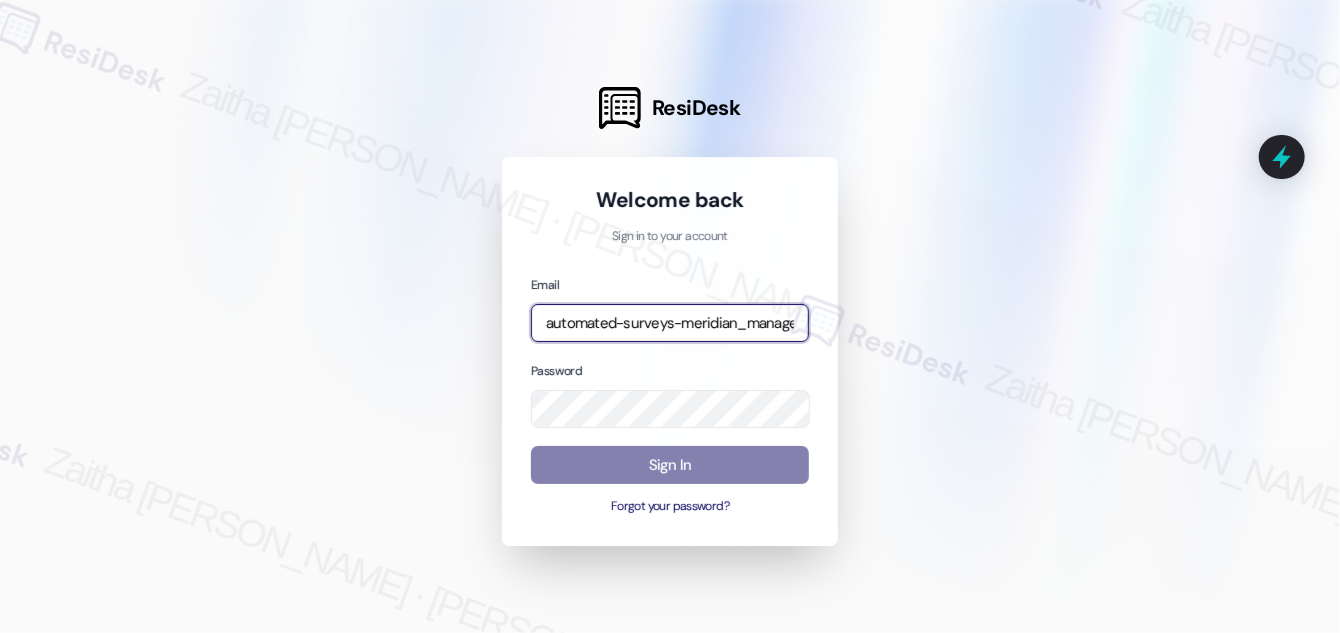 type on "automated-surveys-meridian_management-zaitha.mae.[PERSON_NAME]@meridian_[DOMAIN_NAME]" 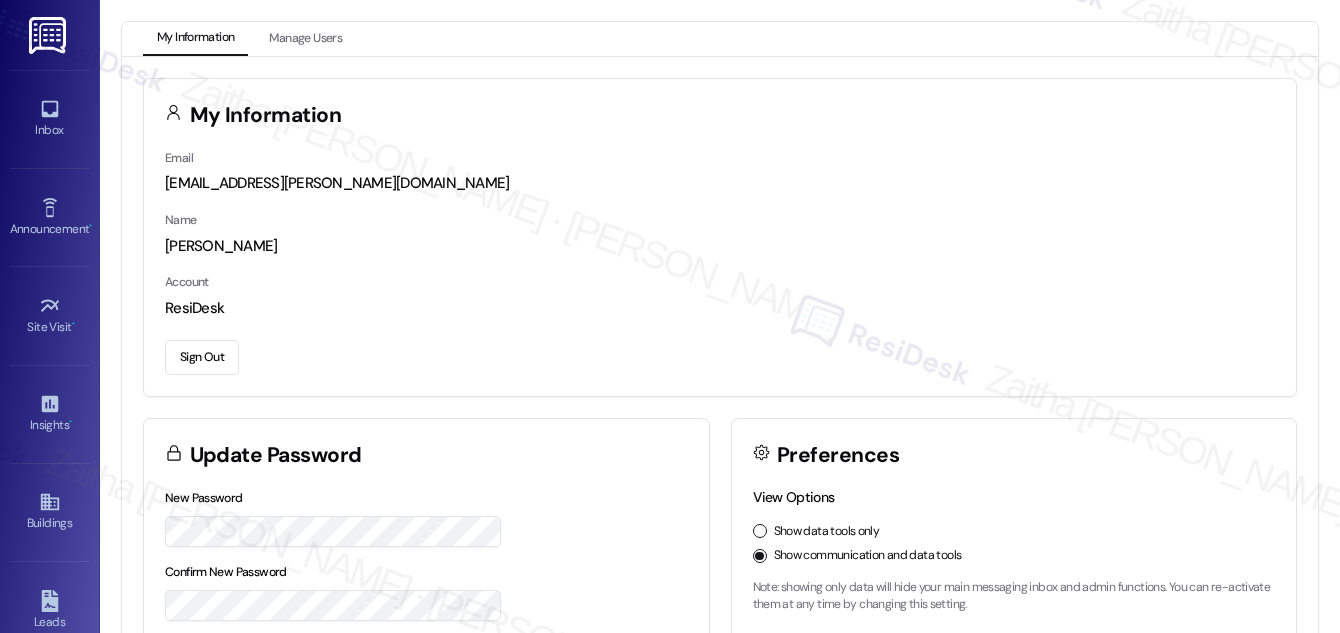 scroll, scrollTop: 0, scrollLeft: 0, axis: both 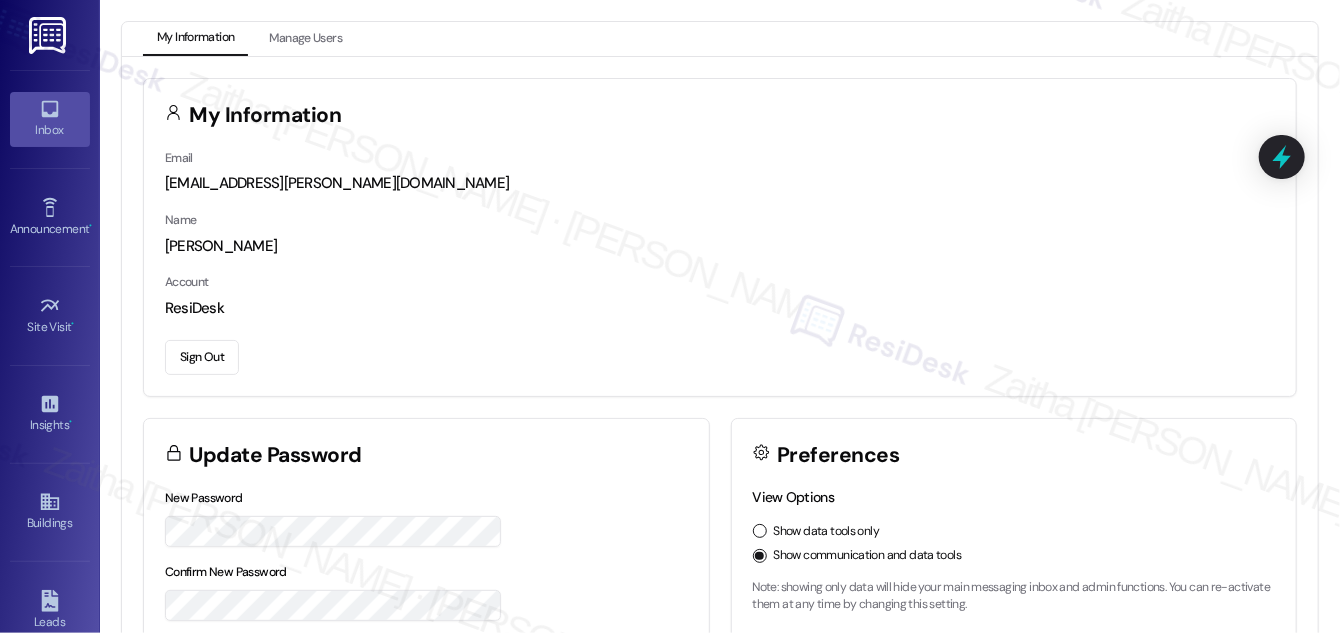 click on "Inbox" at bounding box center (50, 130) 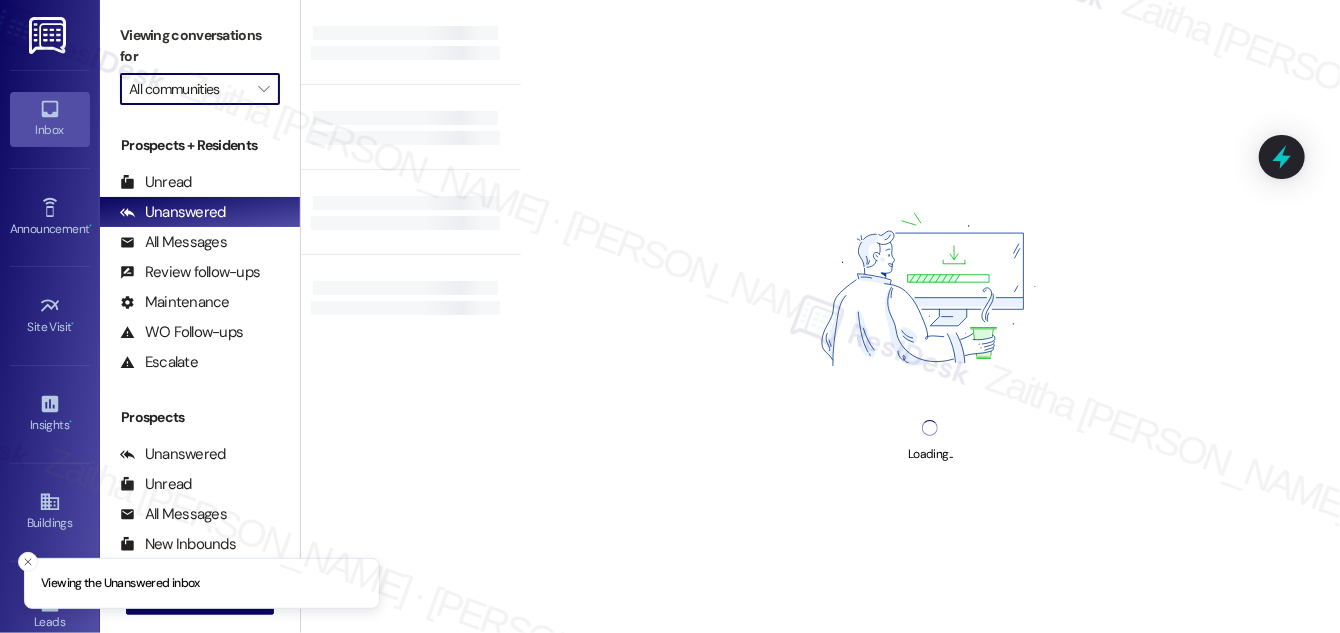 click on "All communities" at bounding box center [188, 89] 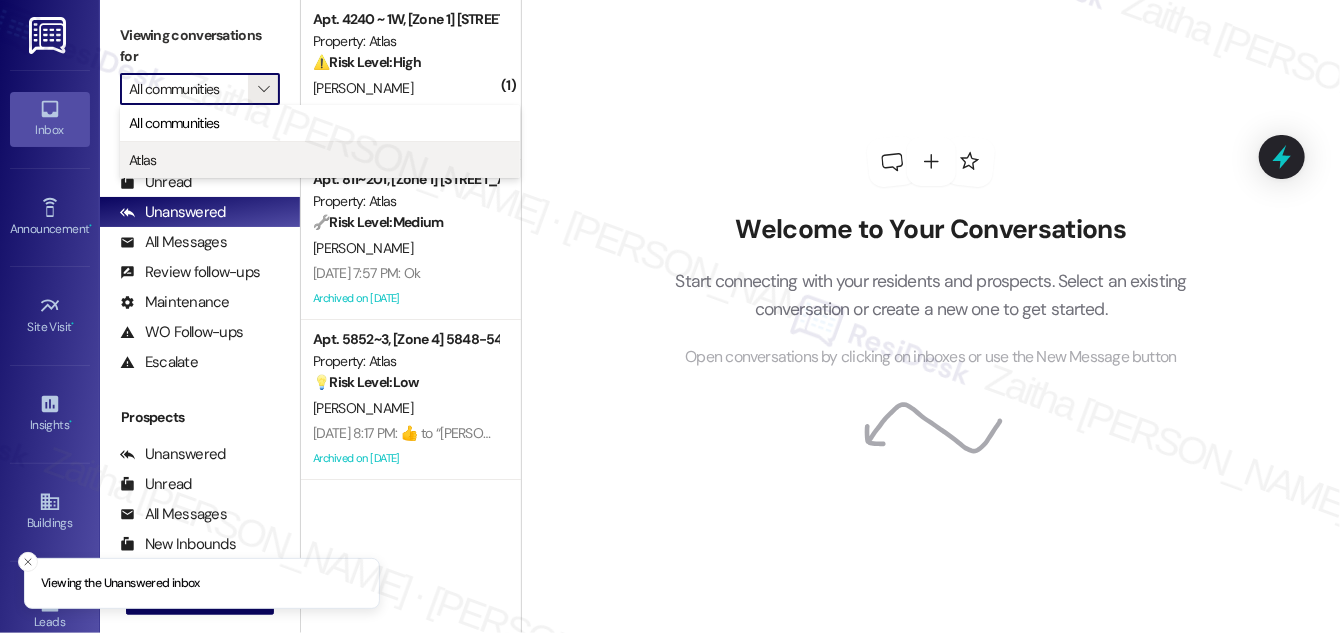 click on "Atlas" at bounding box center [320, 160] 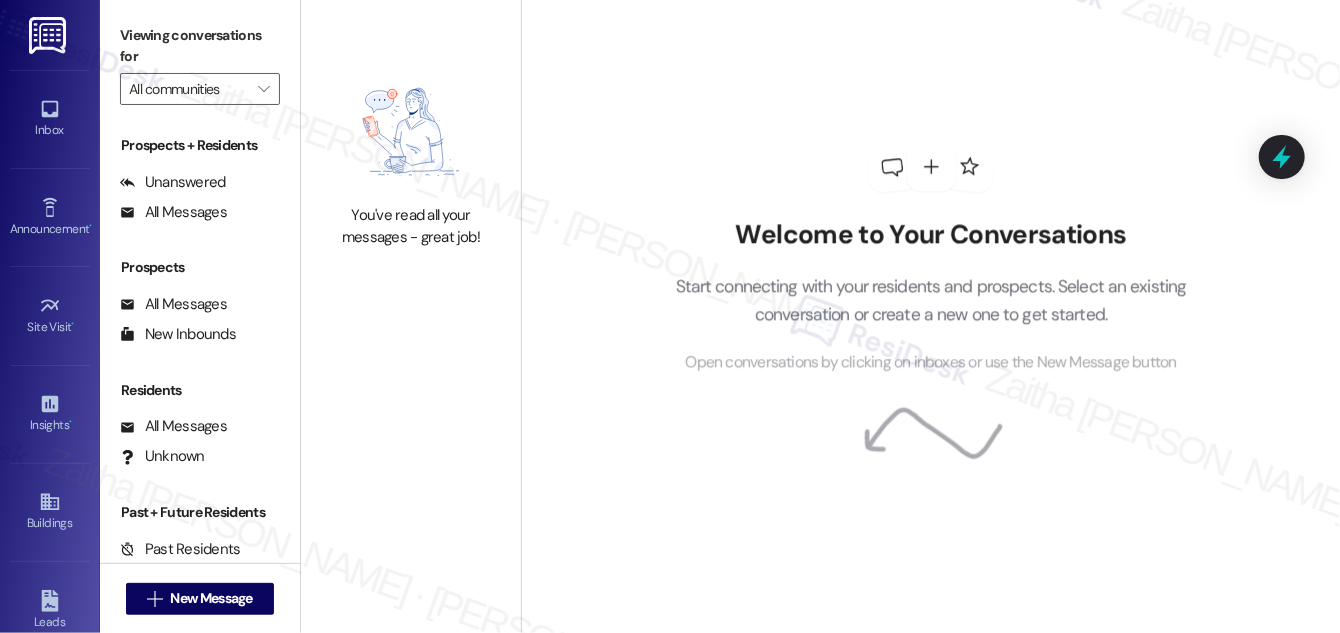 type on "Atlas" 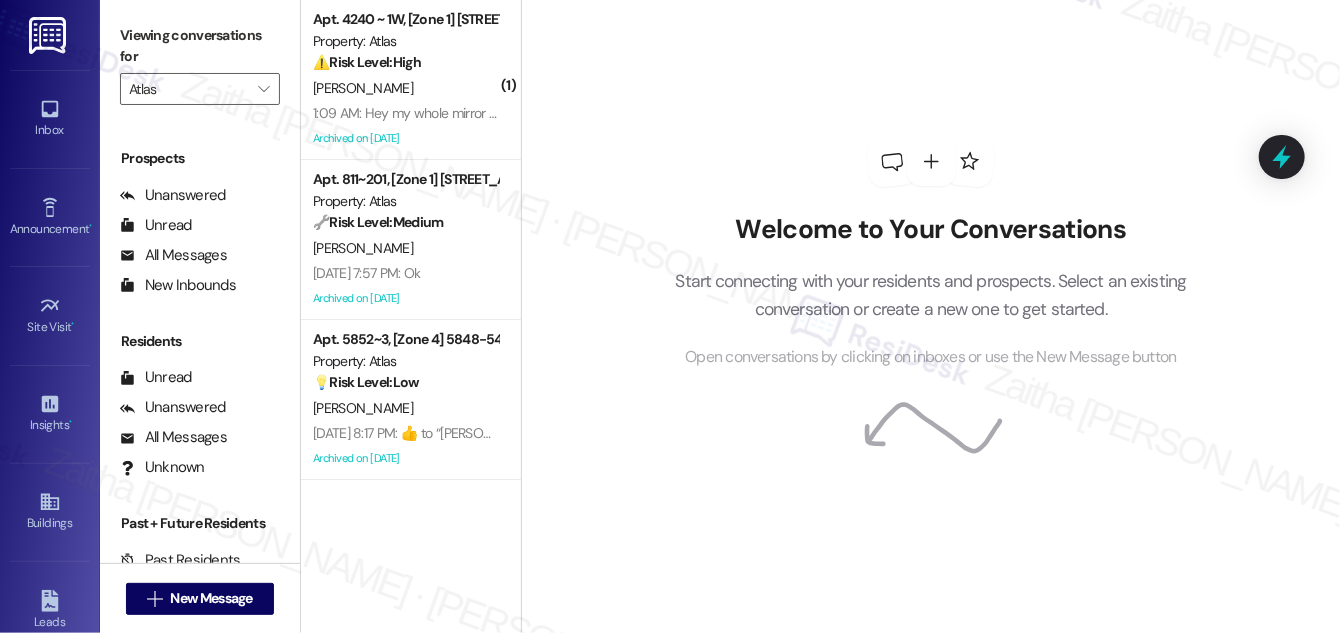 scroll, scrollTop: 263, scrollLeft: 0, axis: vertical 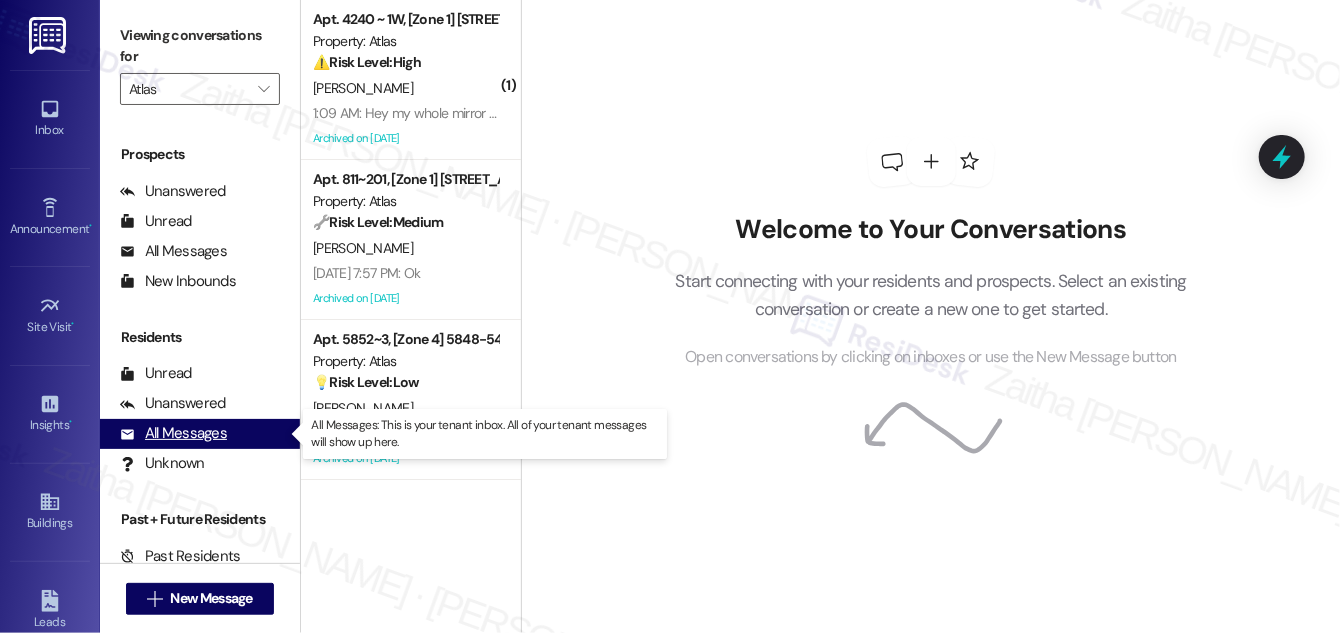 click on "All Messages" at bounding box center (173, 433) 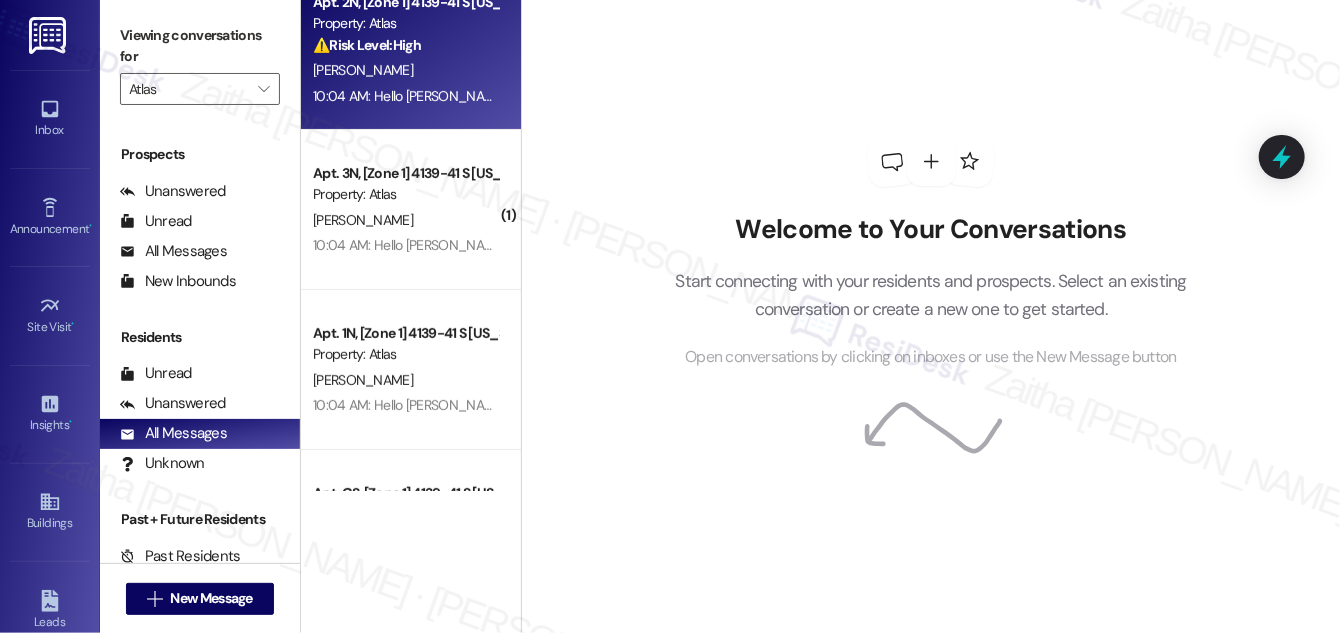 scroll, scrollTop: 272, scrollLeft: 0, axis: vertical 